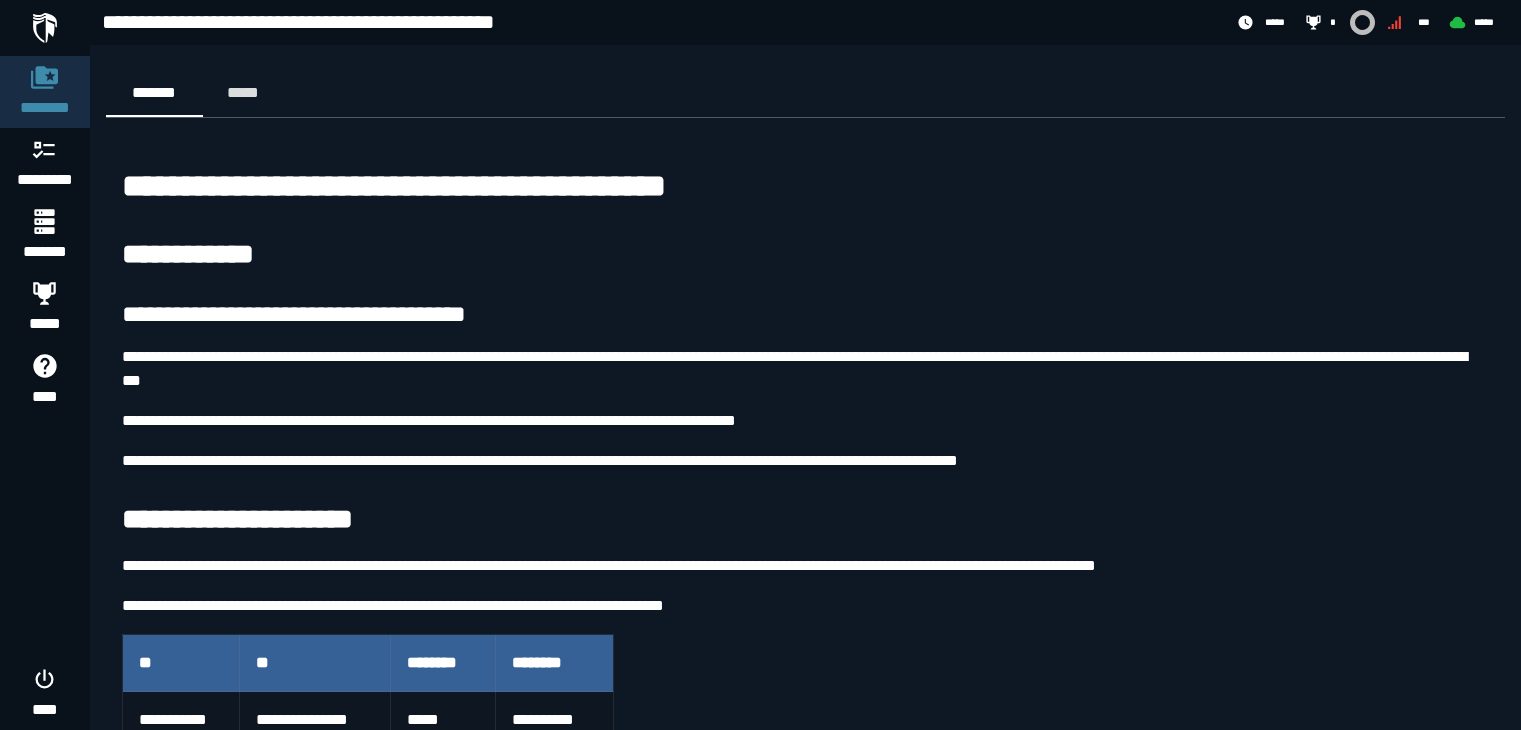 scroll, scrollTop: 0, scrollLeft: 0, axis: both 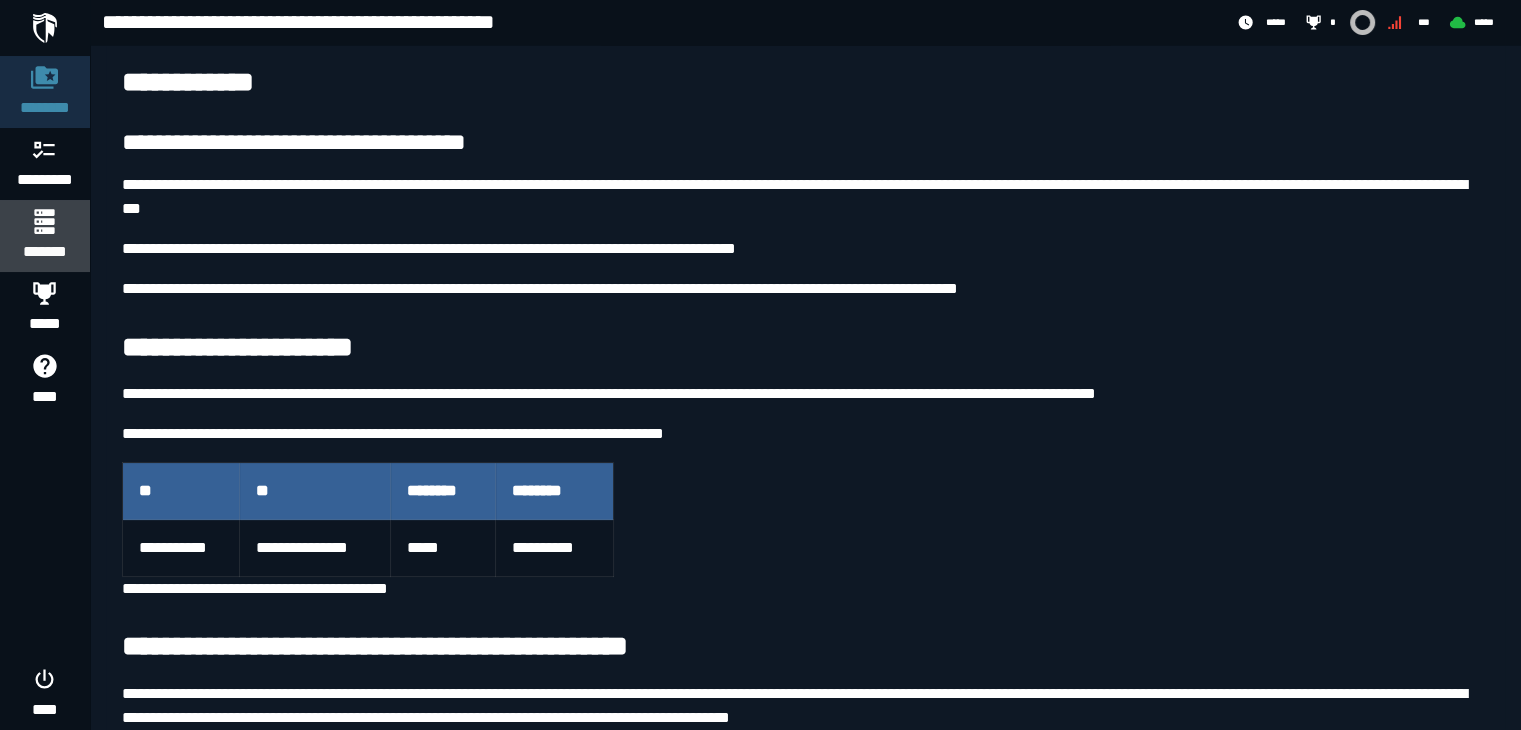 click on "*******" at bounding box center [44, 236] 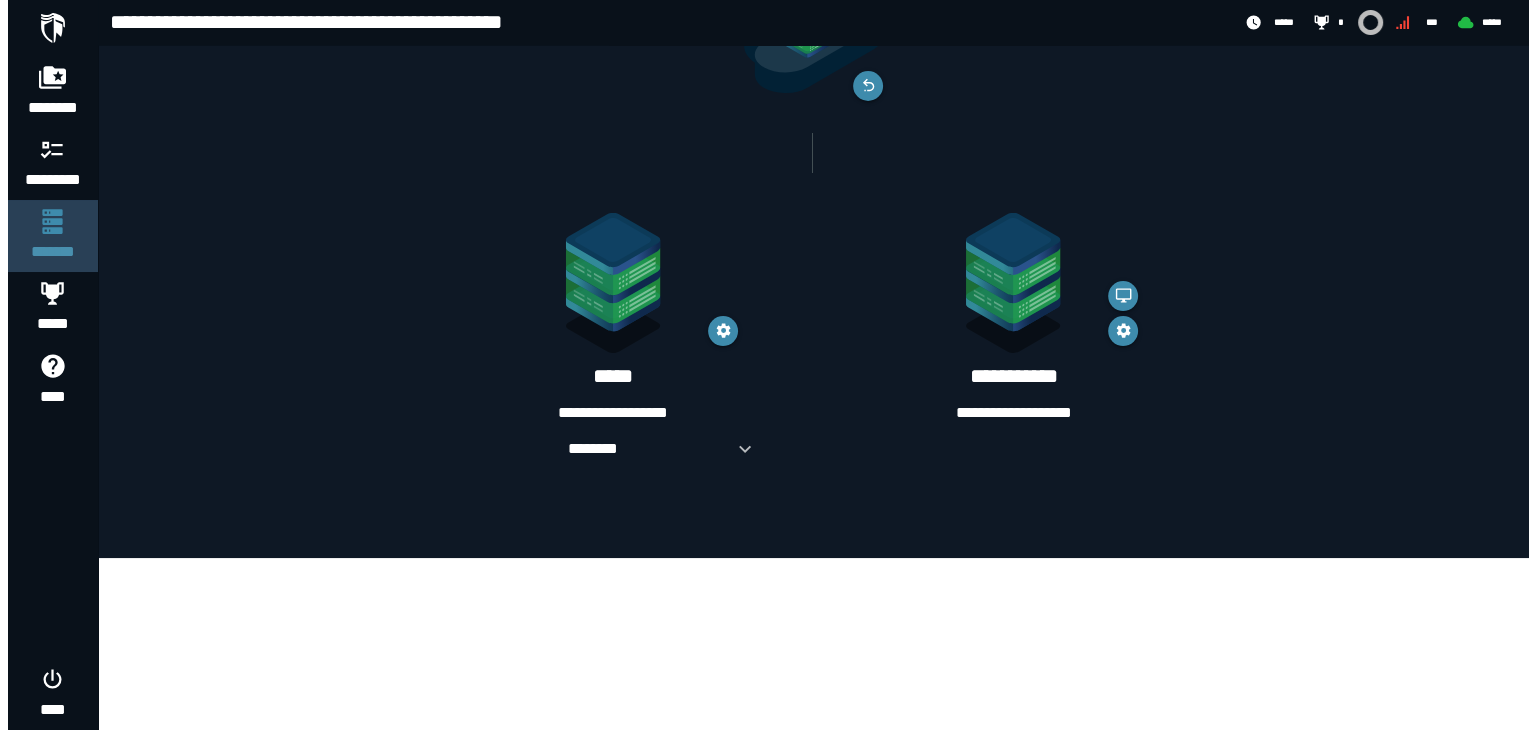 scroll, scrollTop: 0, scrollLeft: 0, axis: both 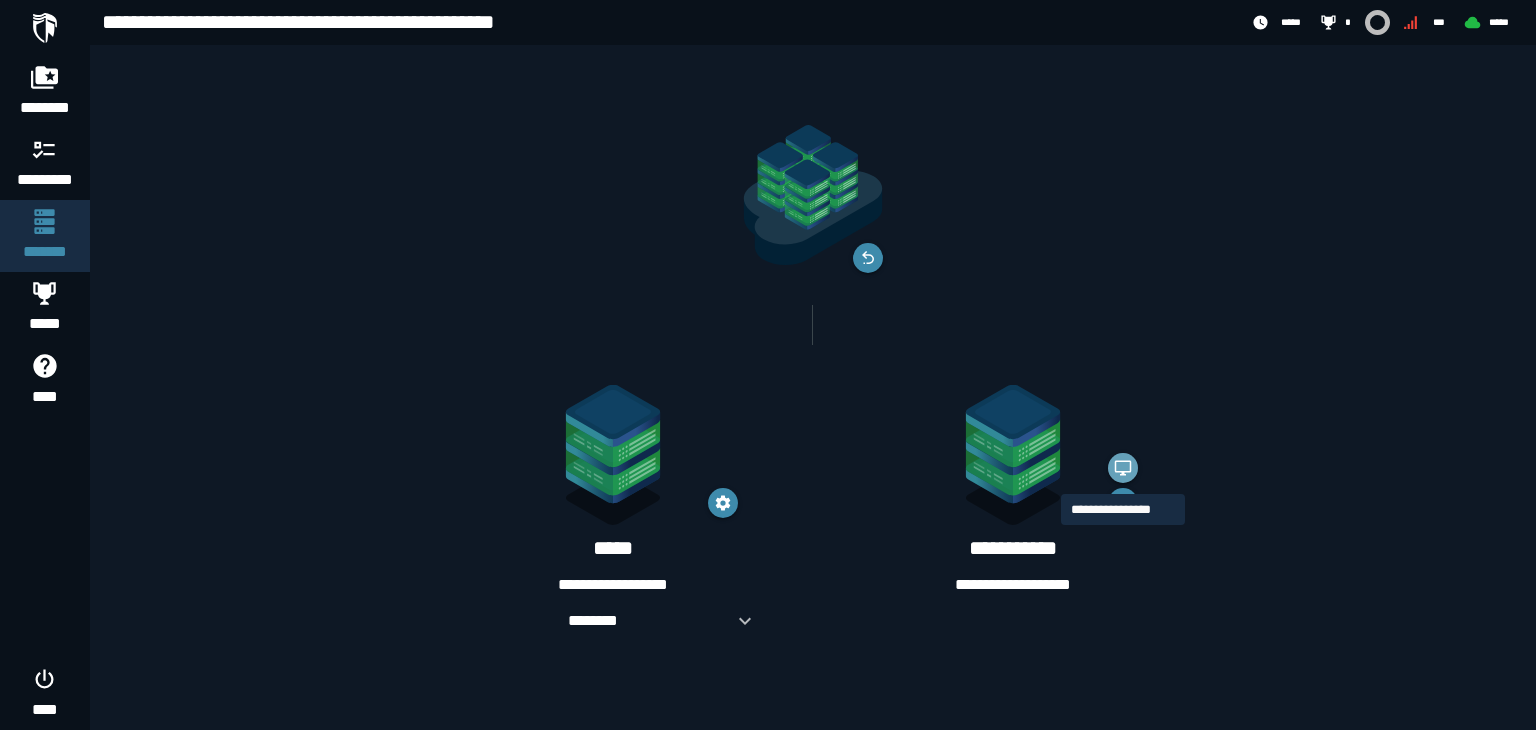 click 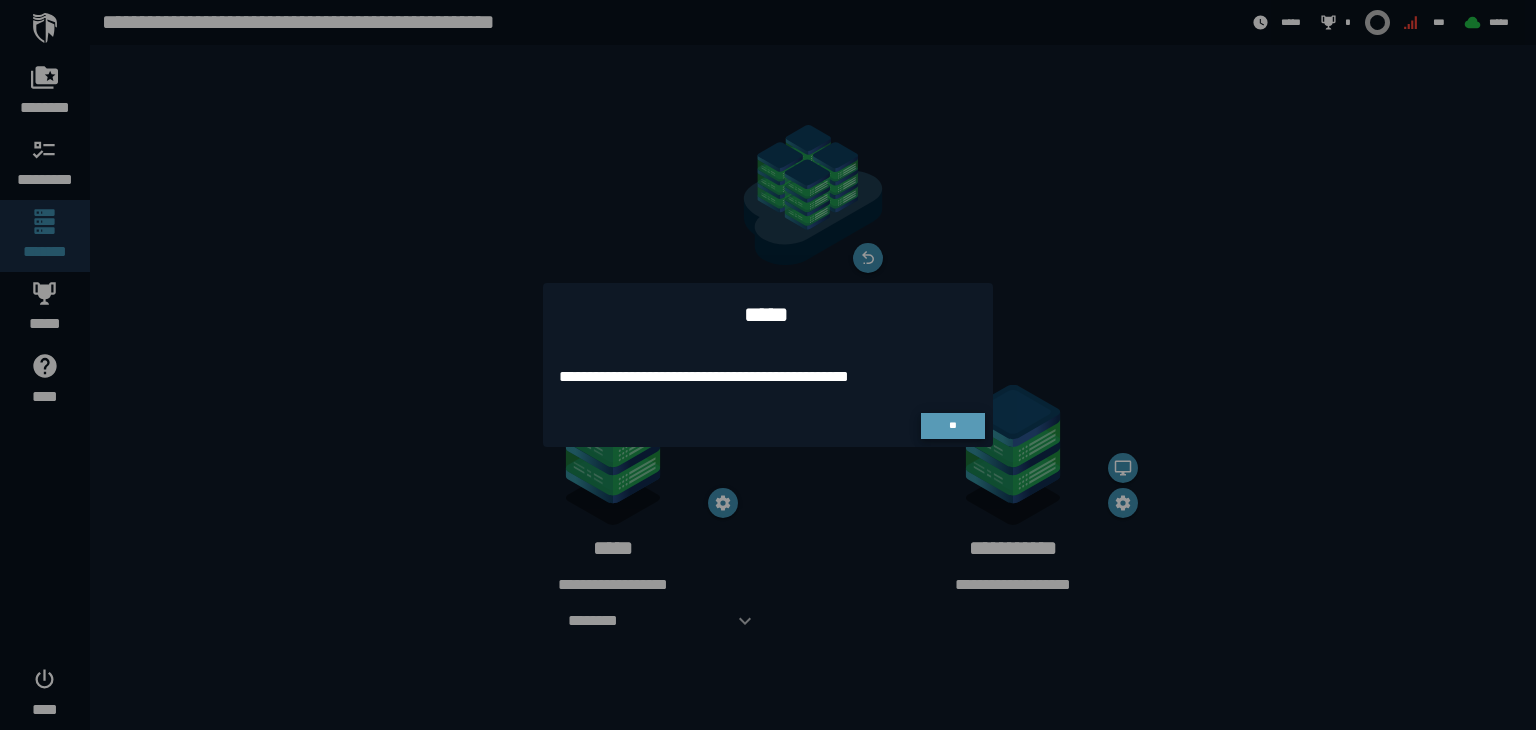 click on "**" at bounding box center (953, 426) 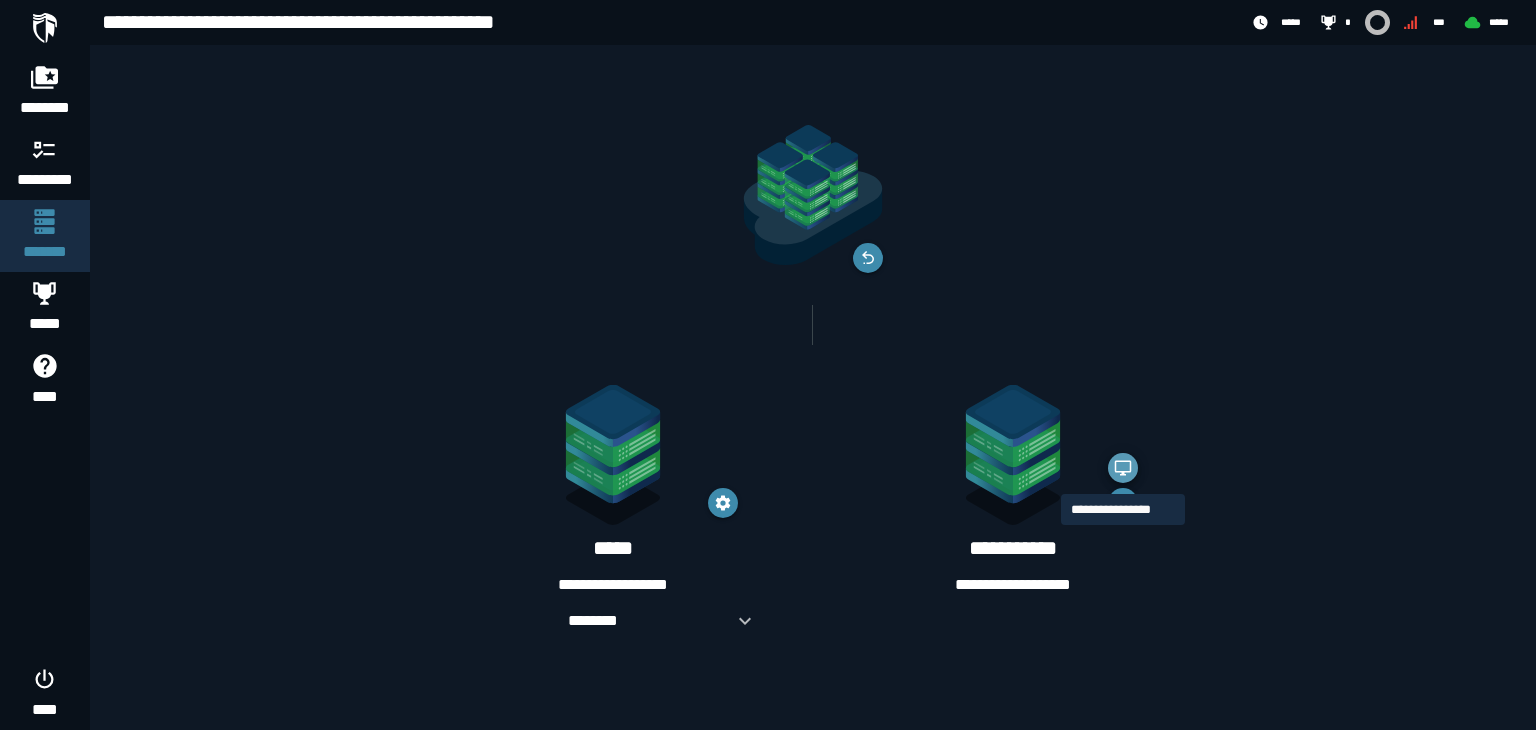 click 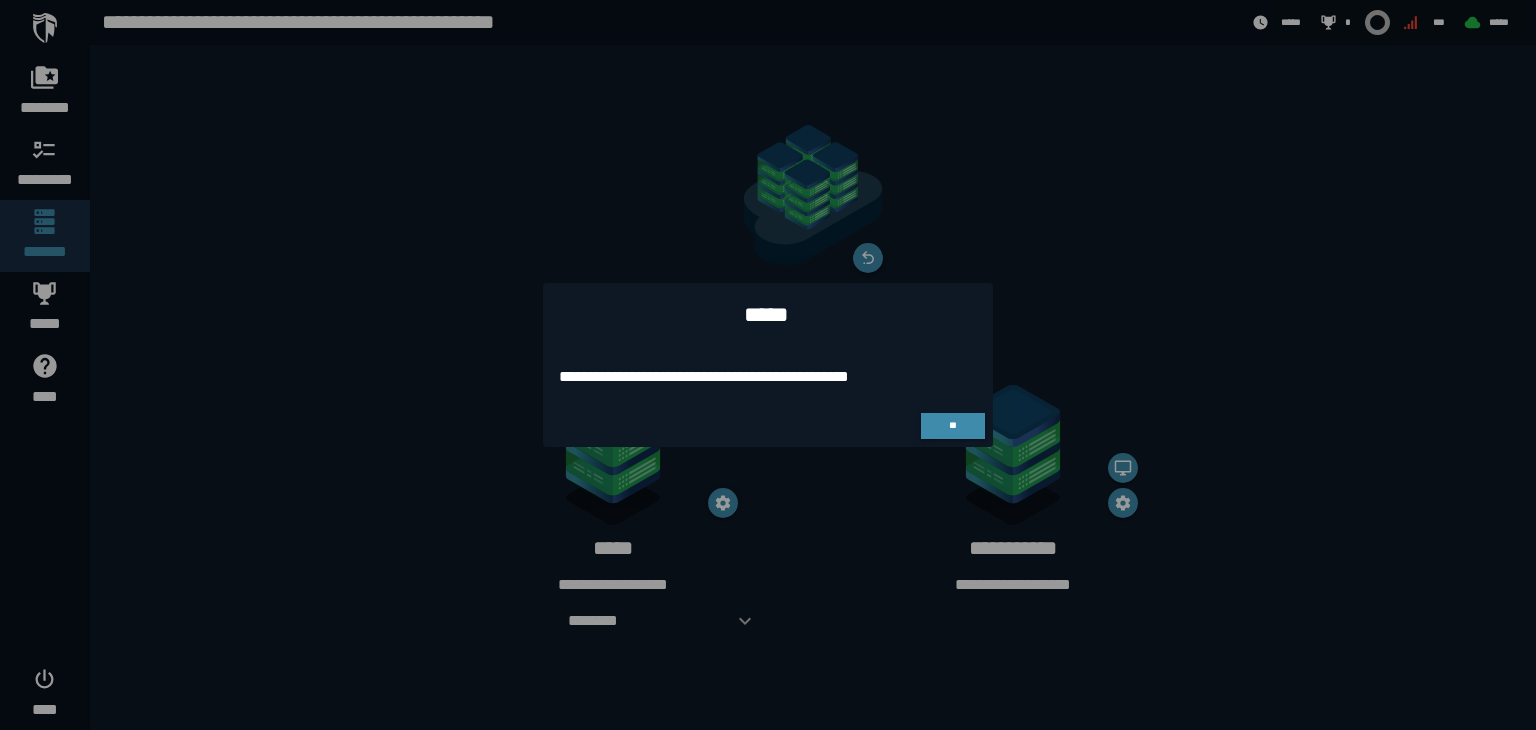 click on "**" at bounding box center (768, 426) 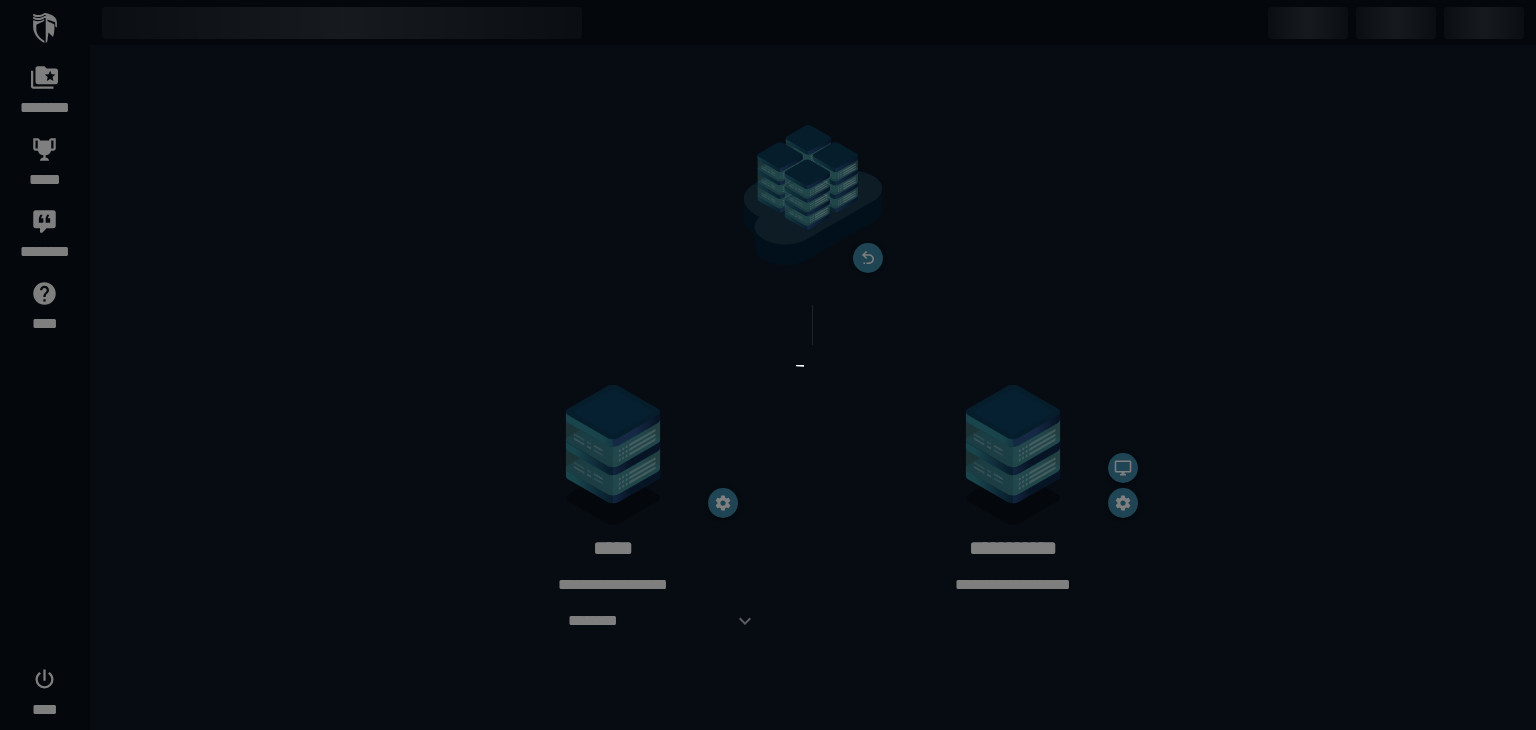 scroll, scrollTop: 0, scrollLeft: 0, axis: both 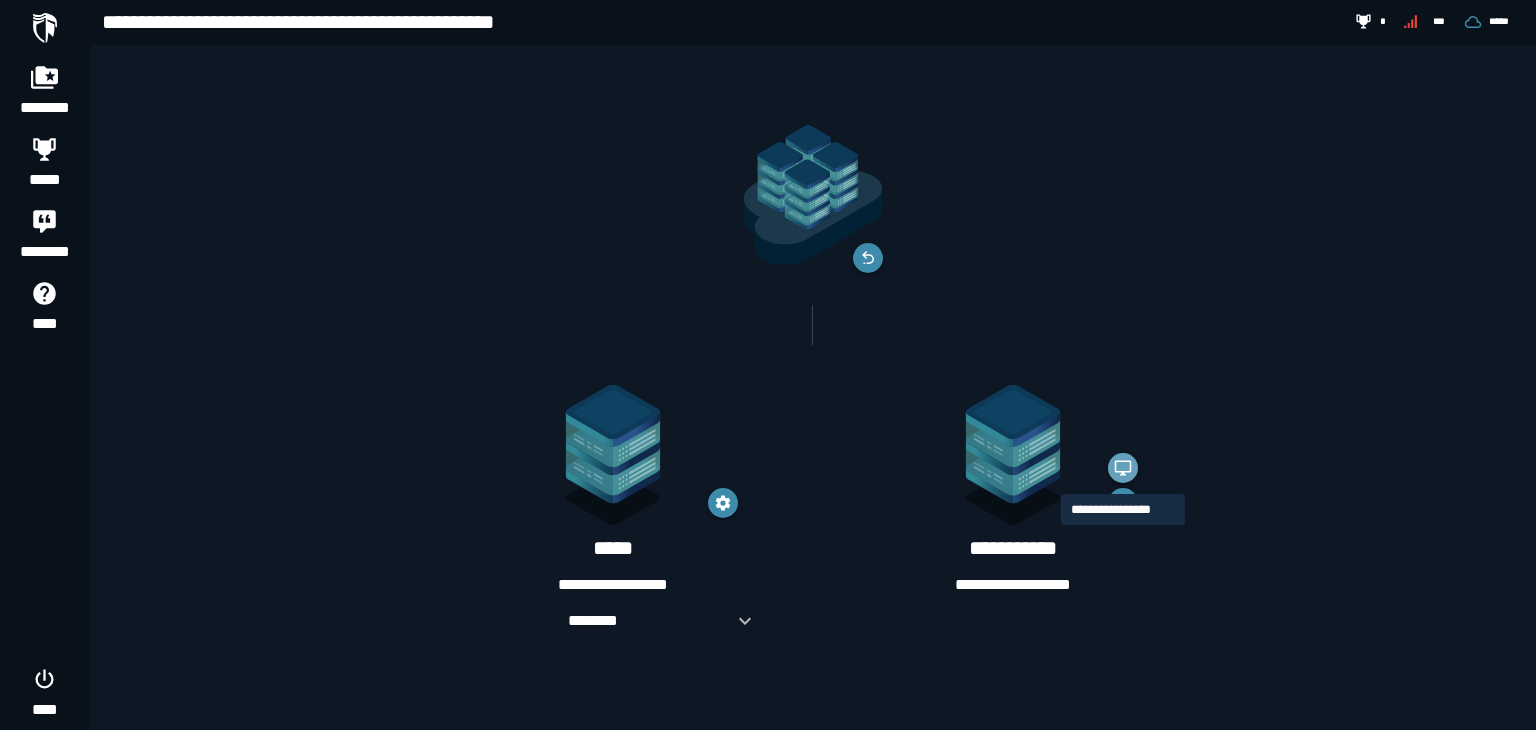 click at bounding box center (1123, 468) 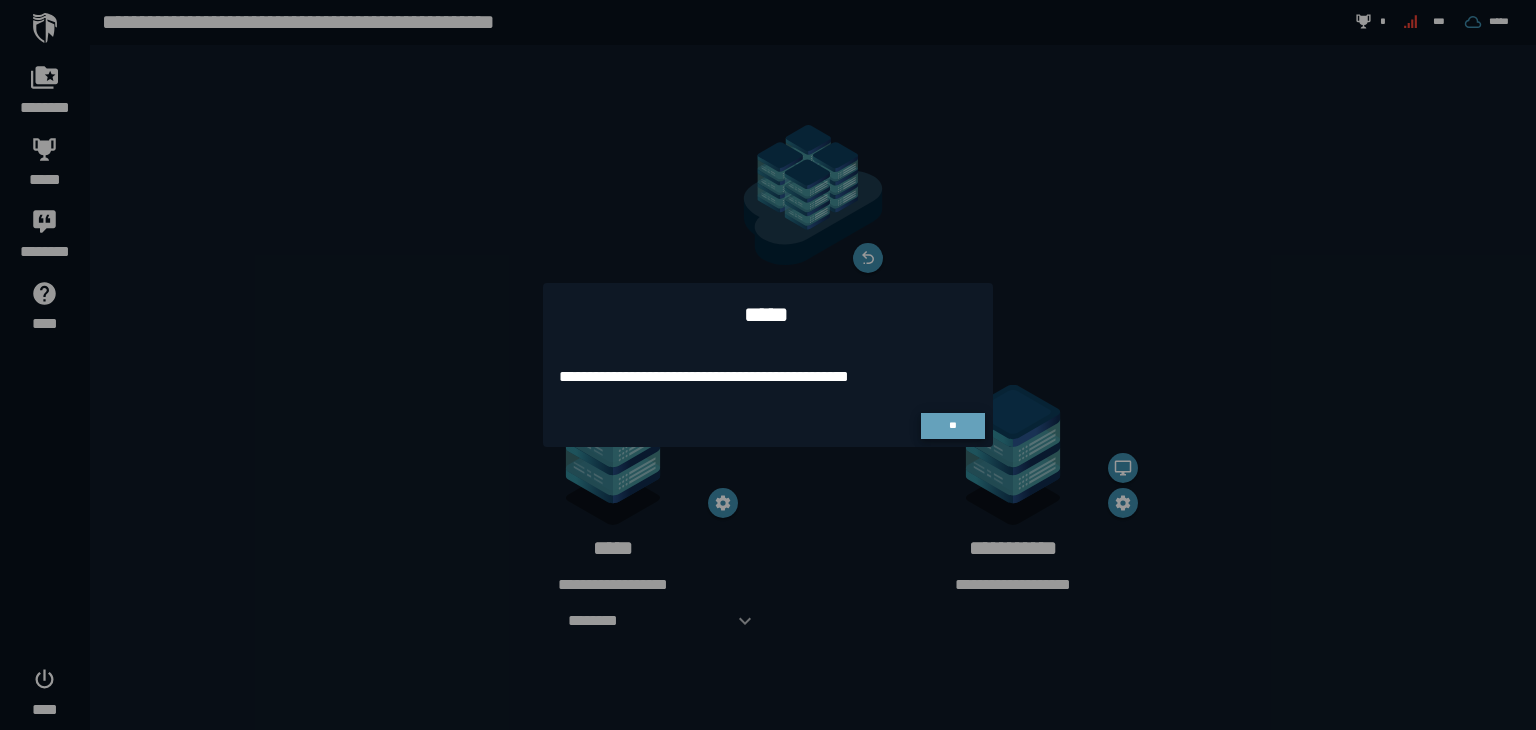 click on "**" at bounding box center [953, 426] 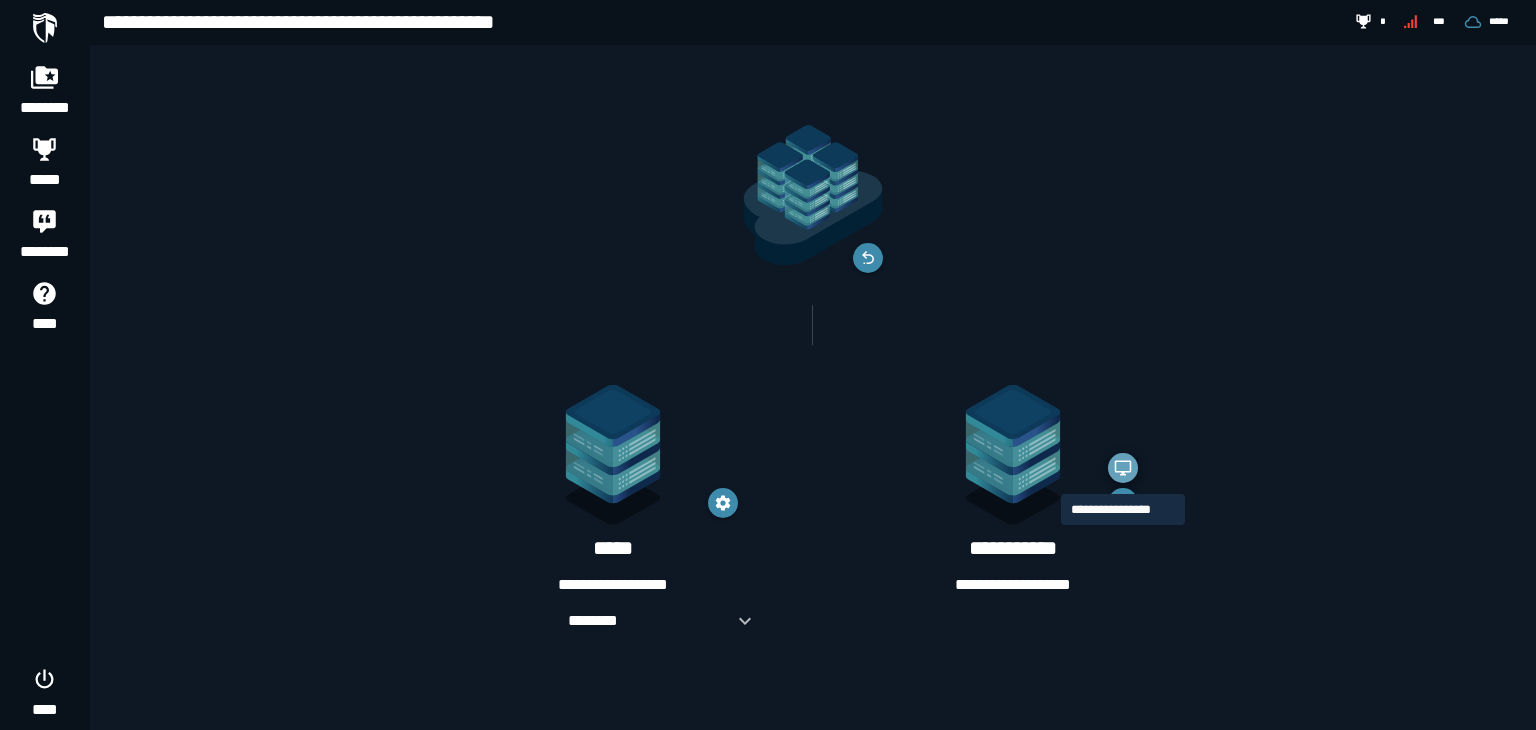 click 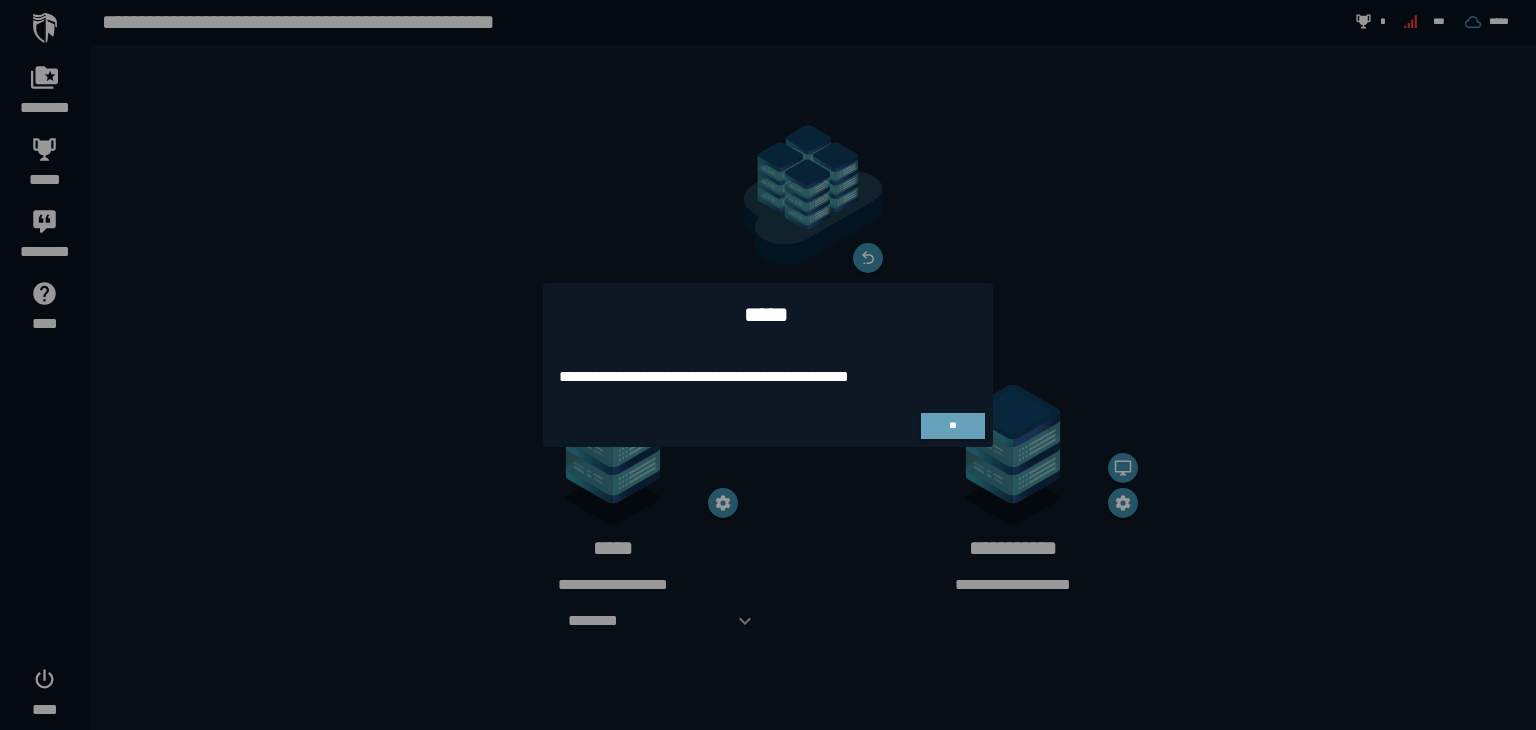 click on "**" 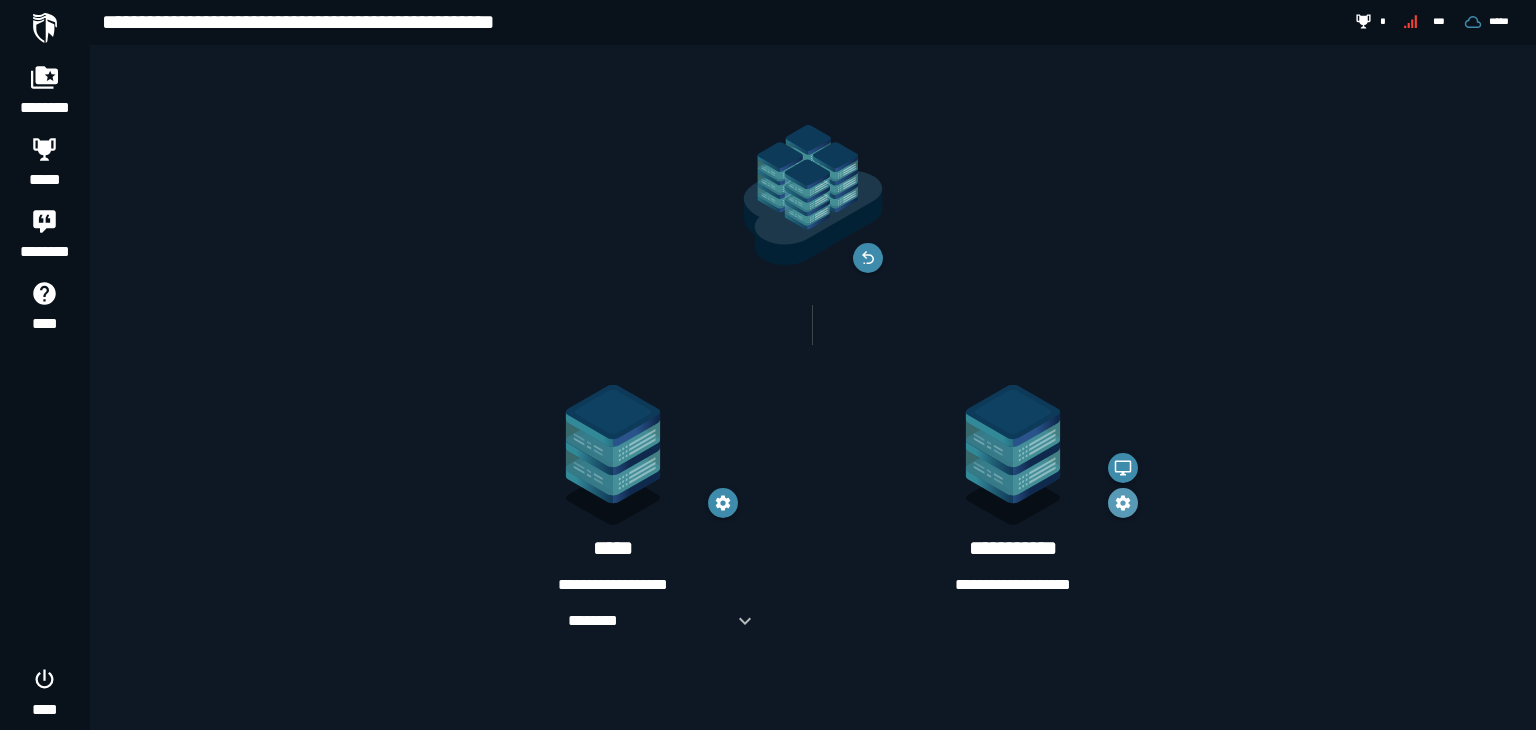 click 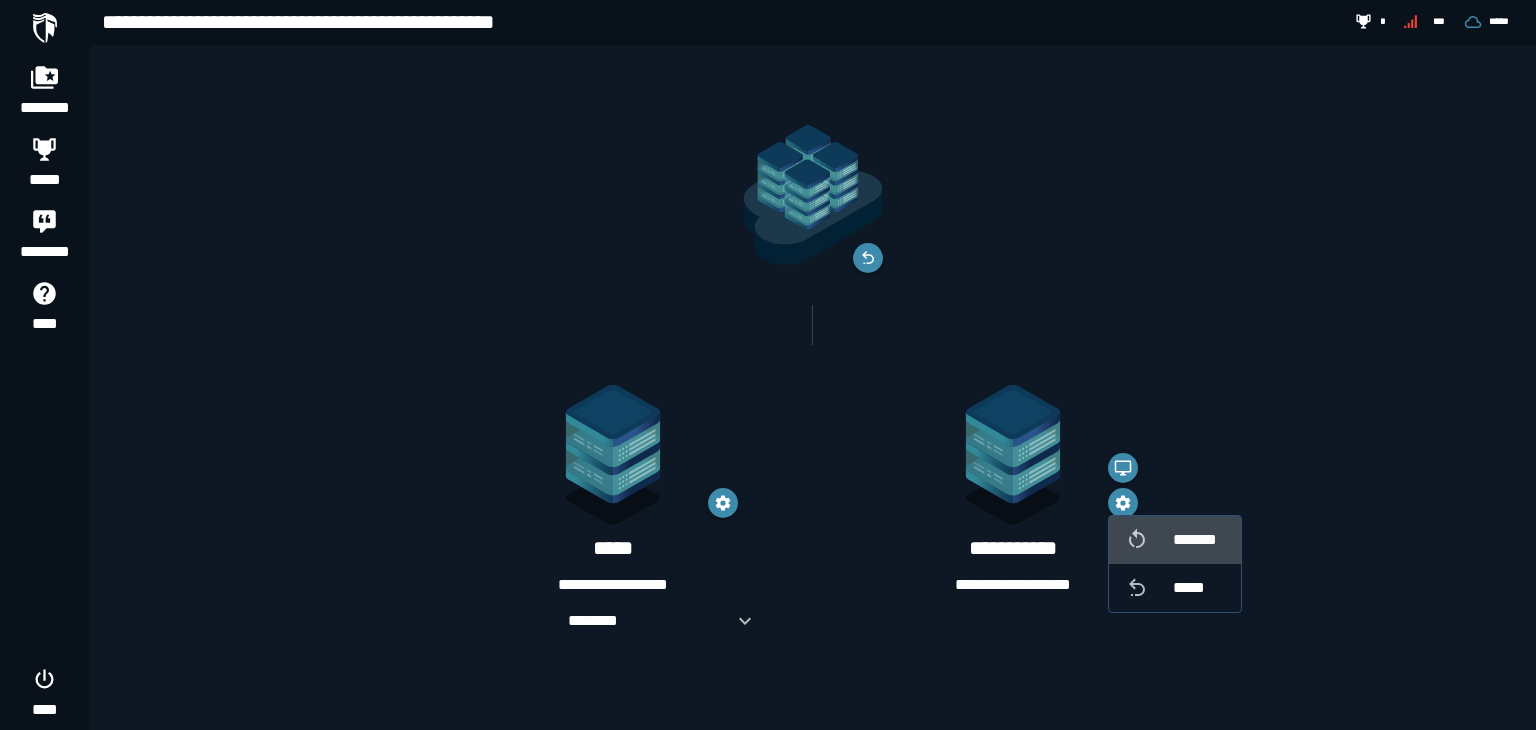 click 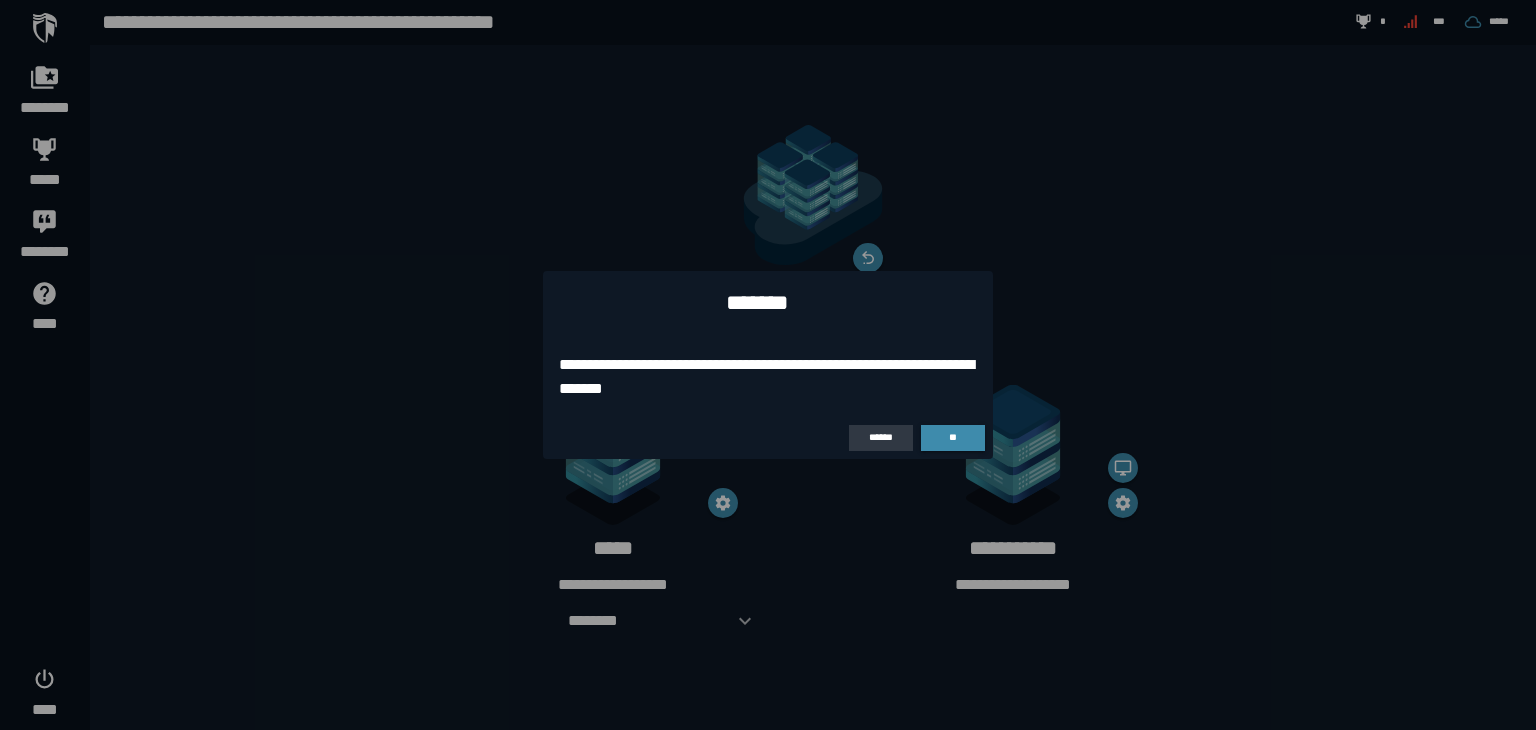 click on "******" at bounding box center (881, 438) 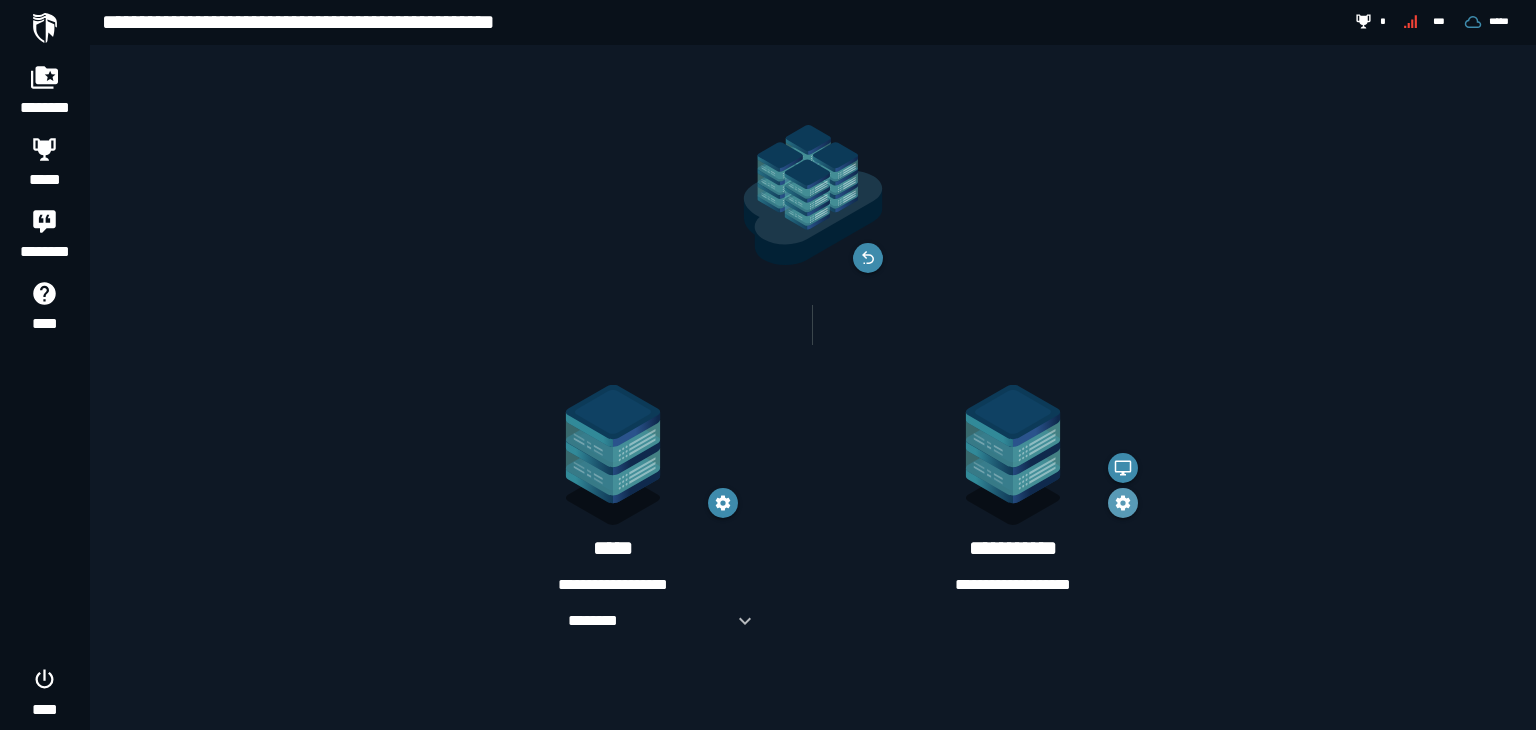 click at bounding box center (1123, 503) 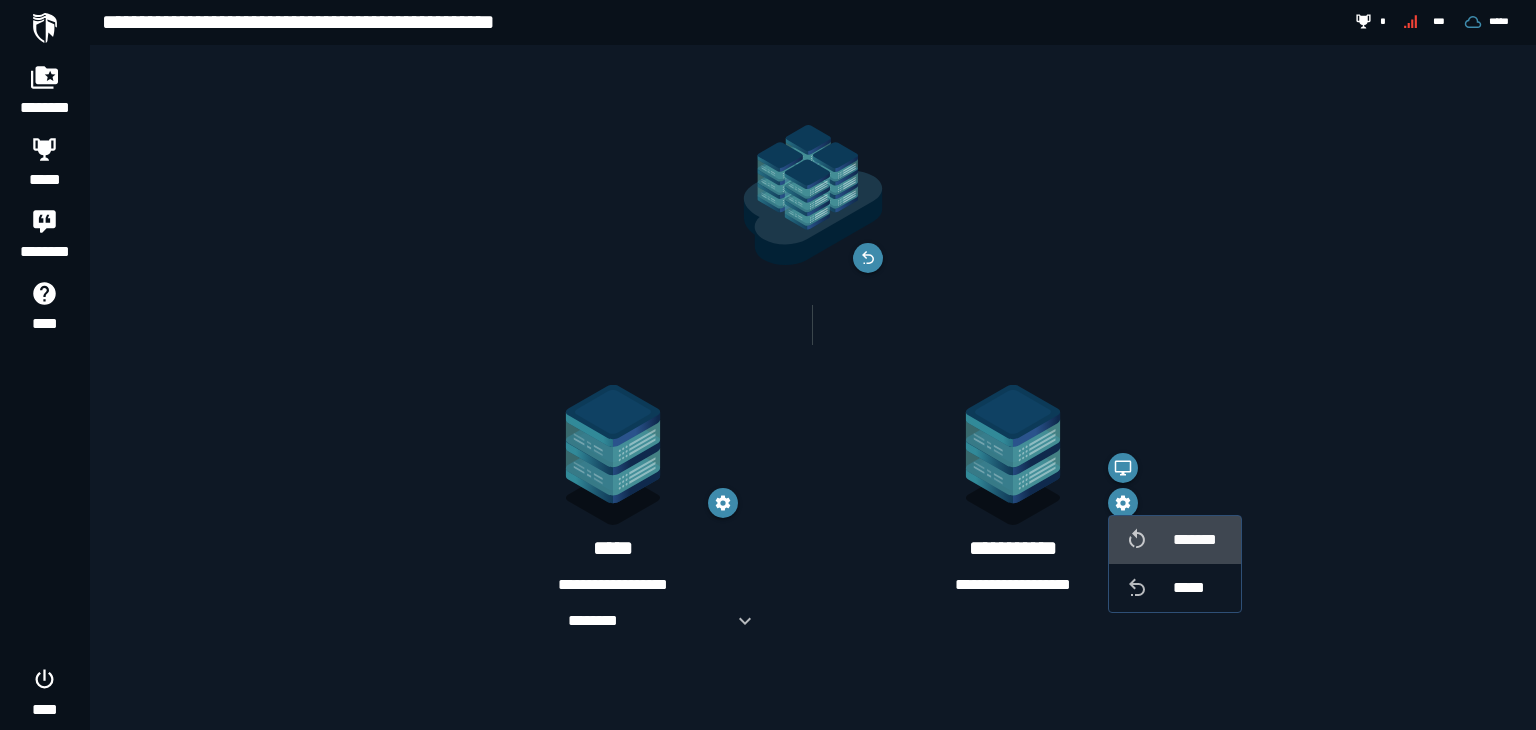 click at bounding box center [1149, 540] 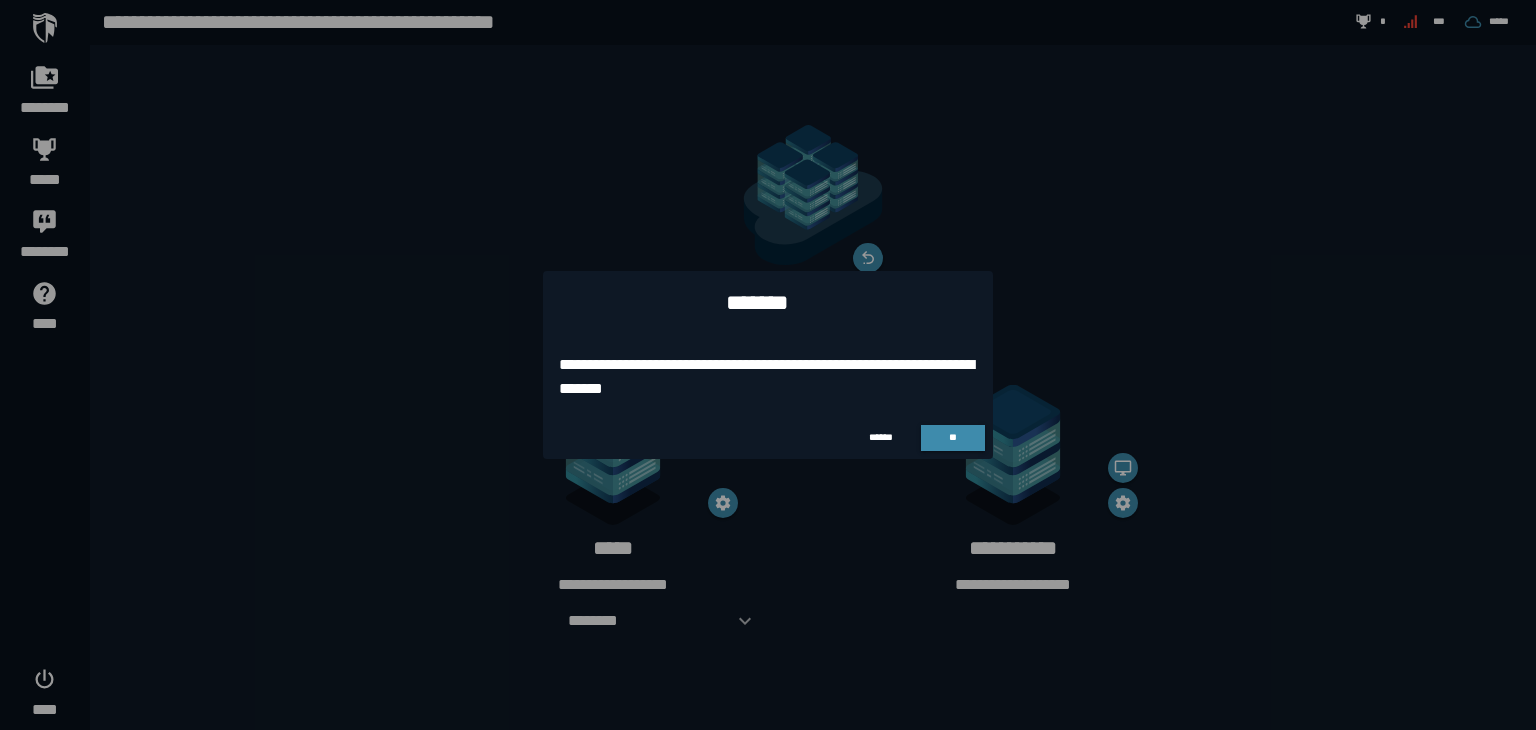 click on "****** **" at bounding box center (768, 438) 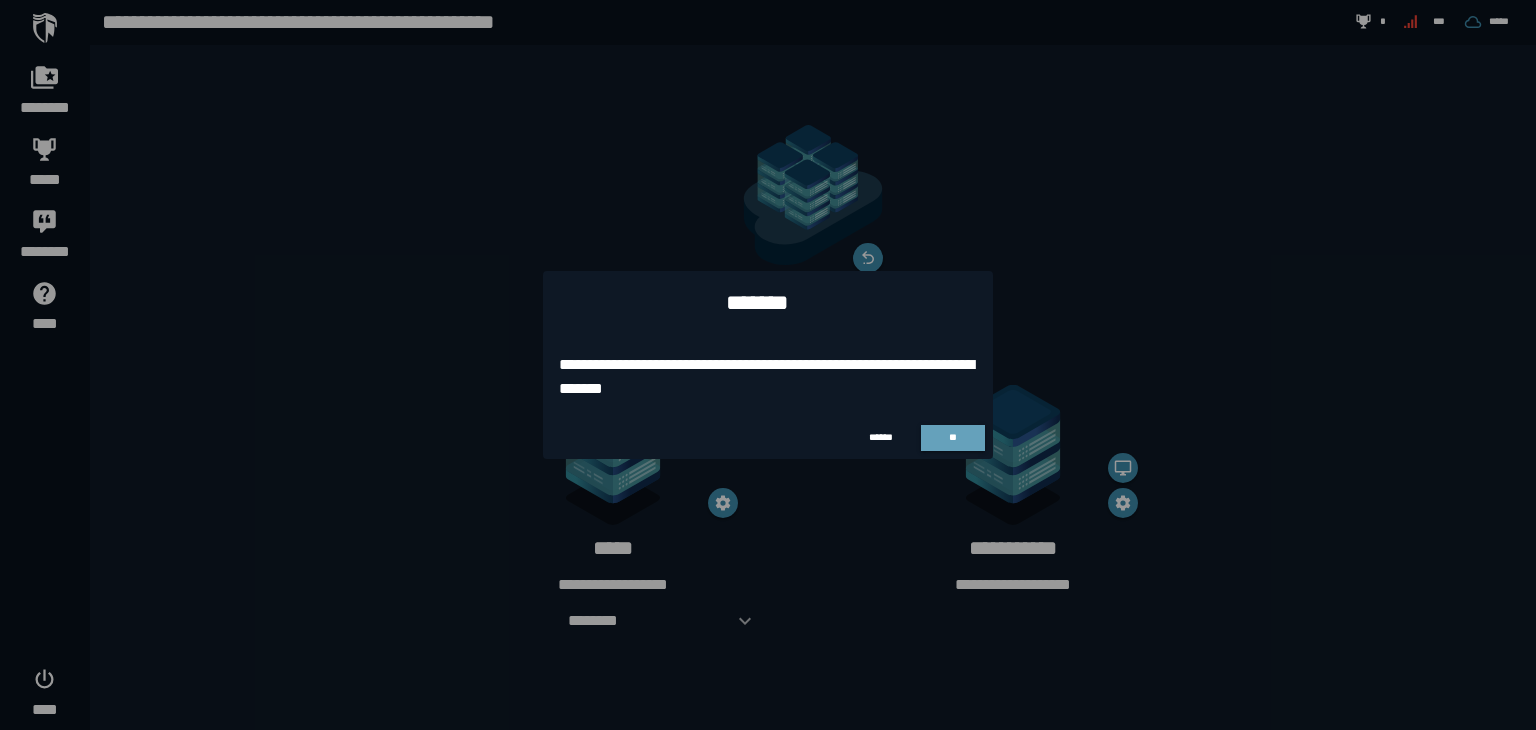 click on "**" at bounding box center [952, 437] 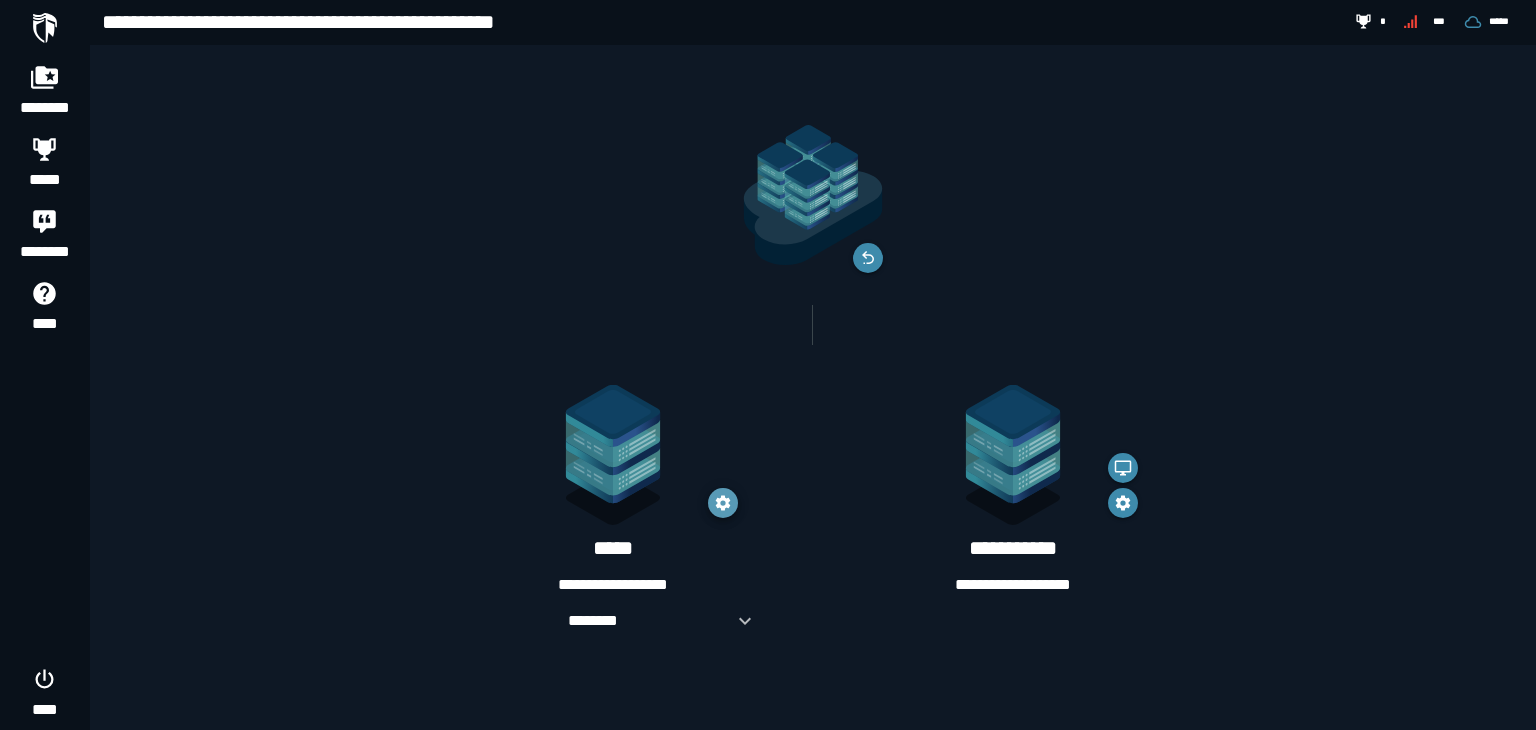 click 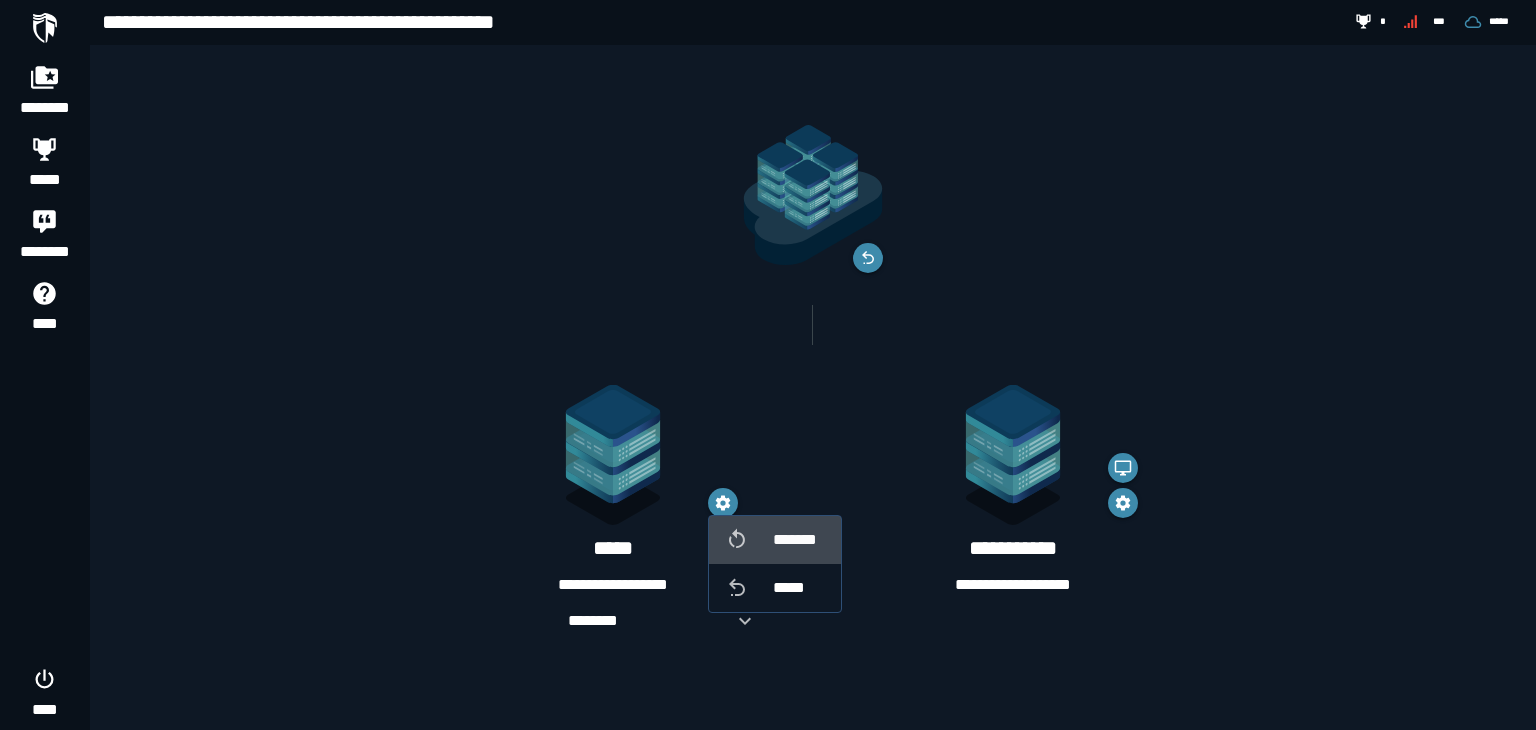 click on "*******" at bounding box center (799, 540) 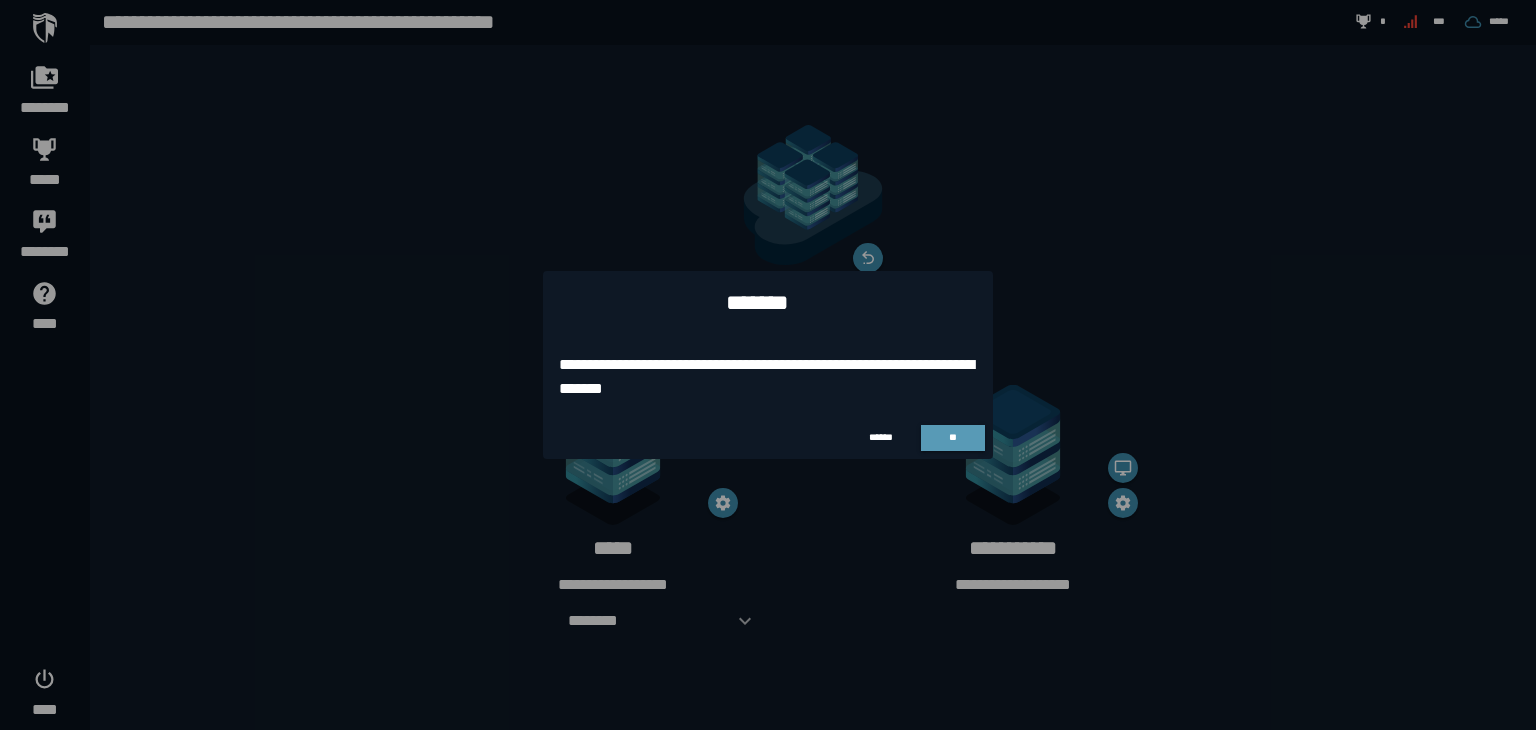 click on "**" at bounding box center [952, 437] 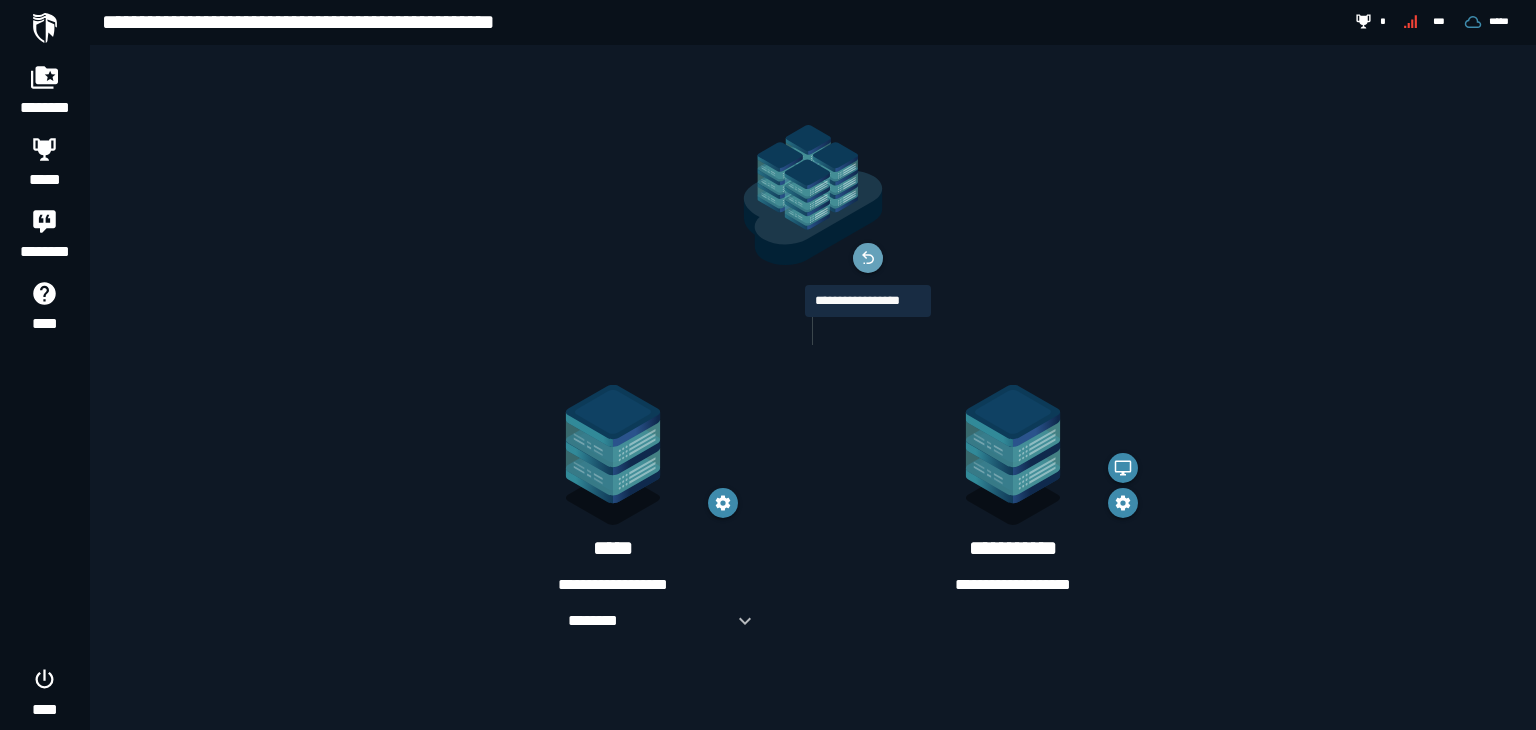 click 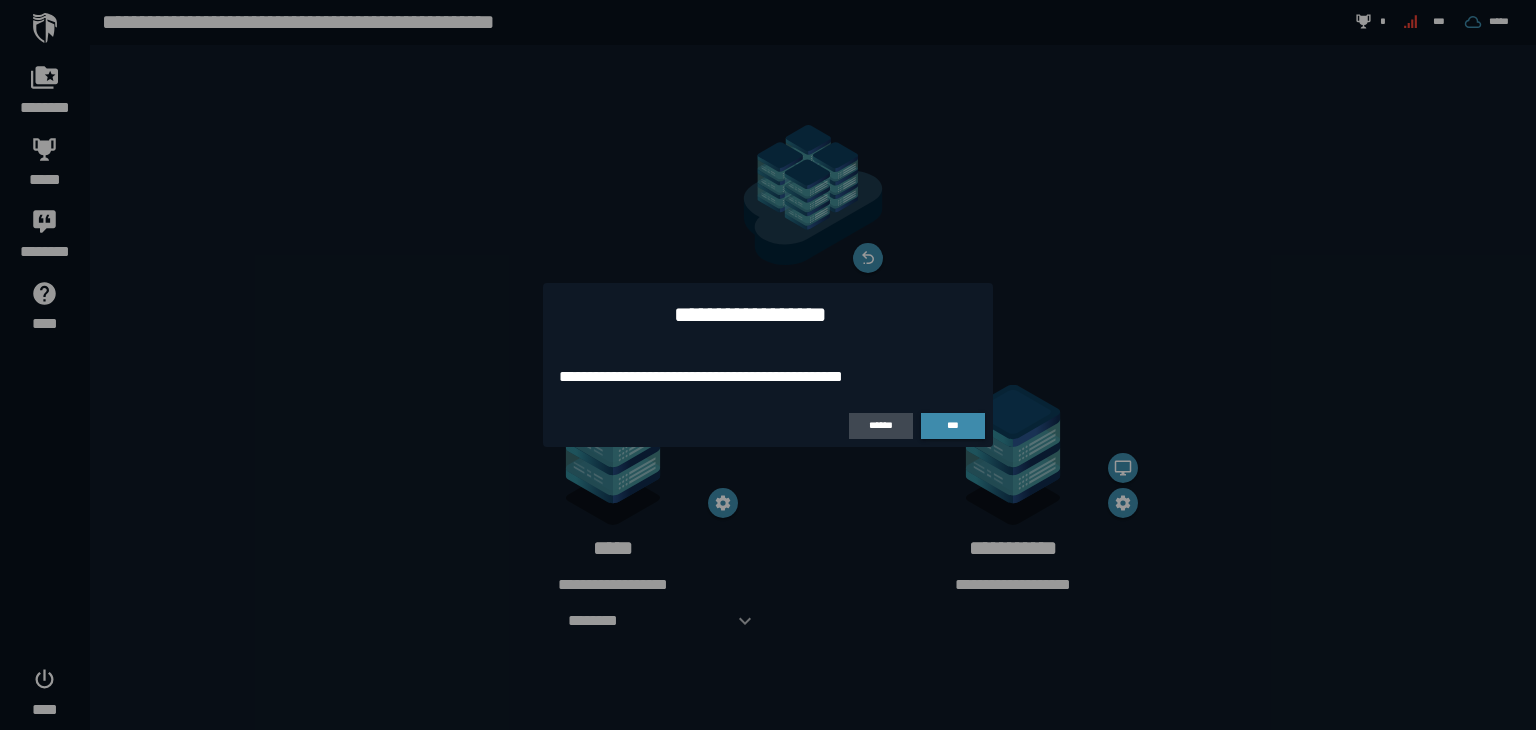 click on "******" at bounding box center [881, 425] 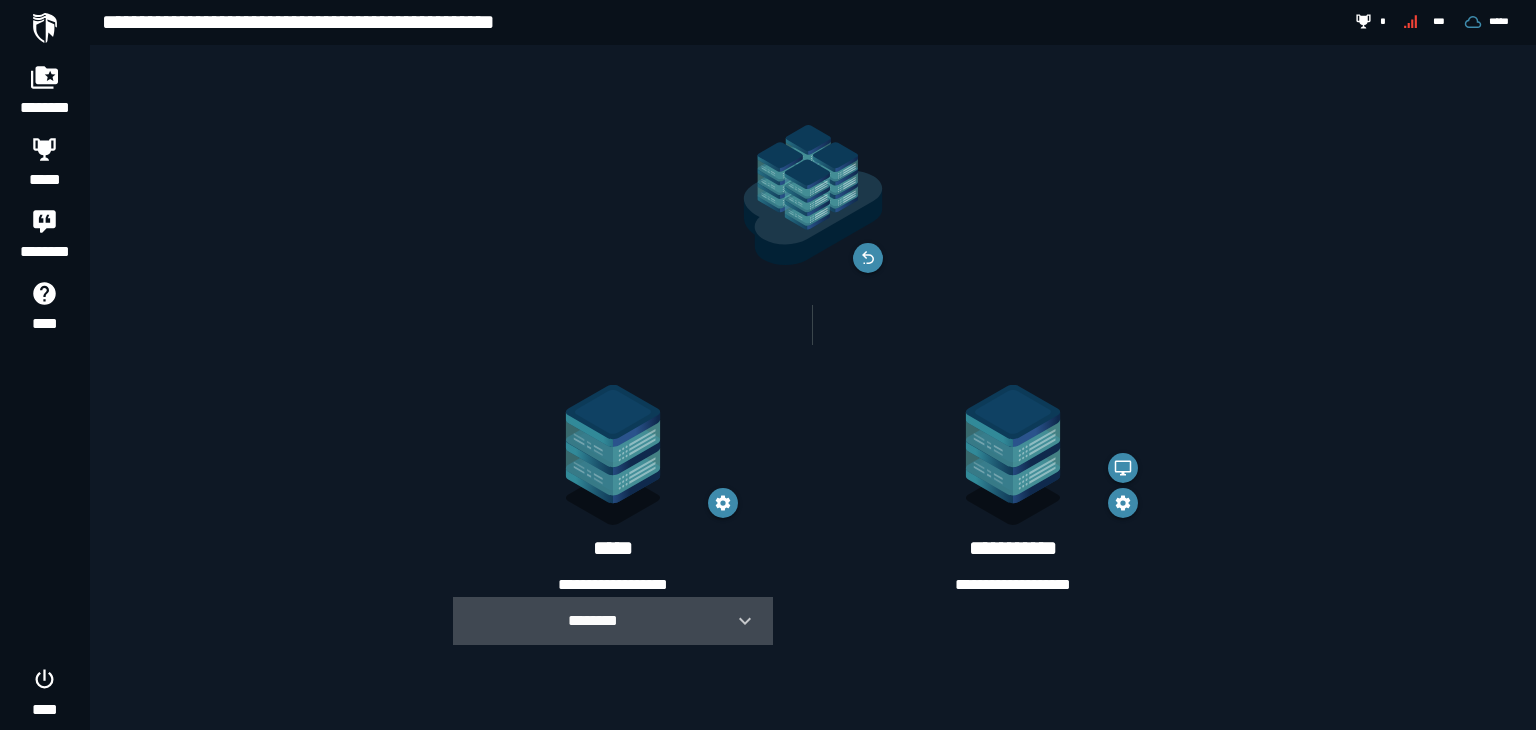 click on "********" at bounding box center (593, 620) 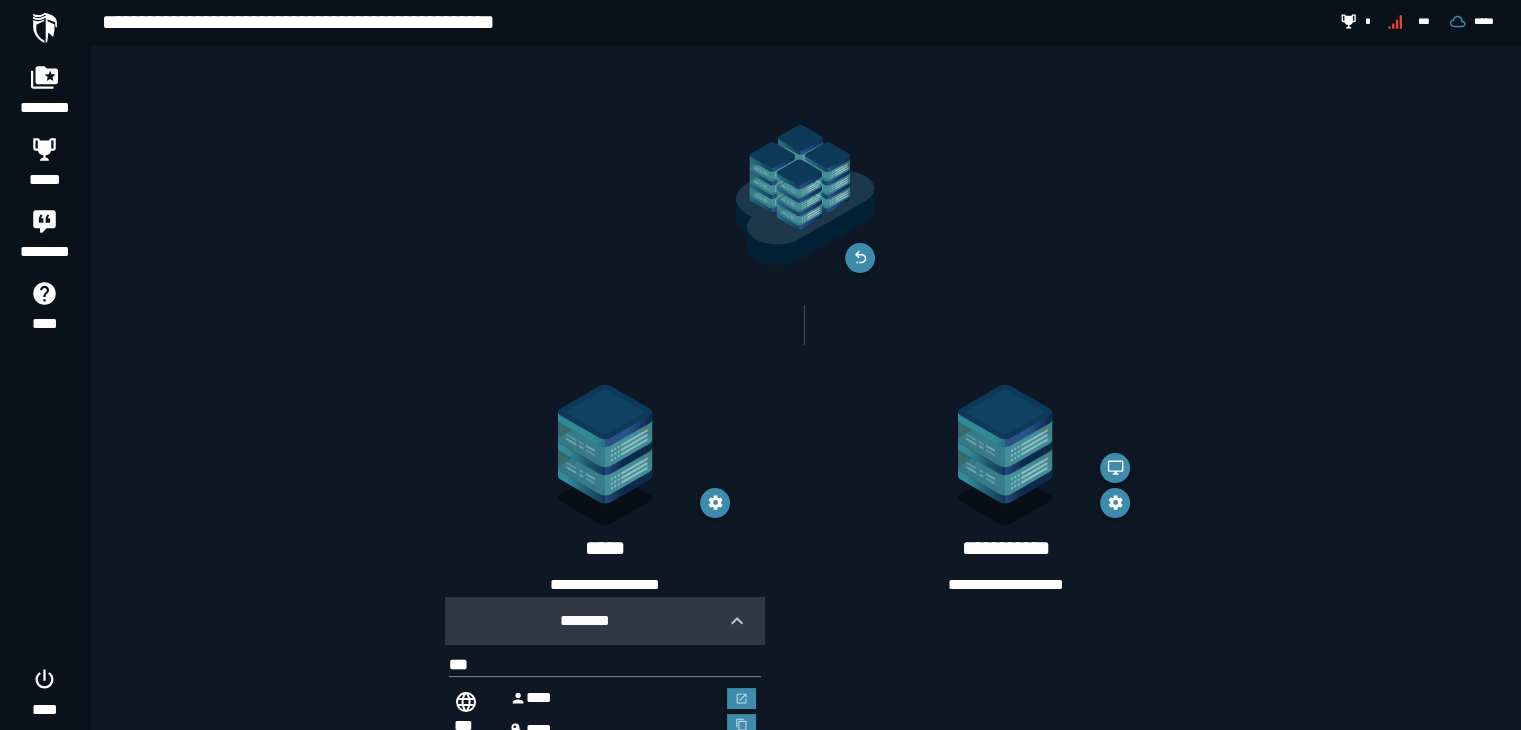 scroll, scrollTop: 70, scrollLeft: 0, axis: vertical 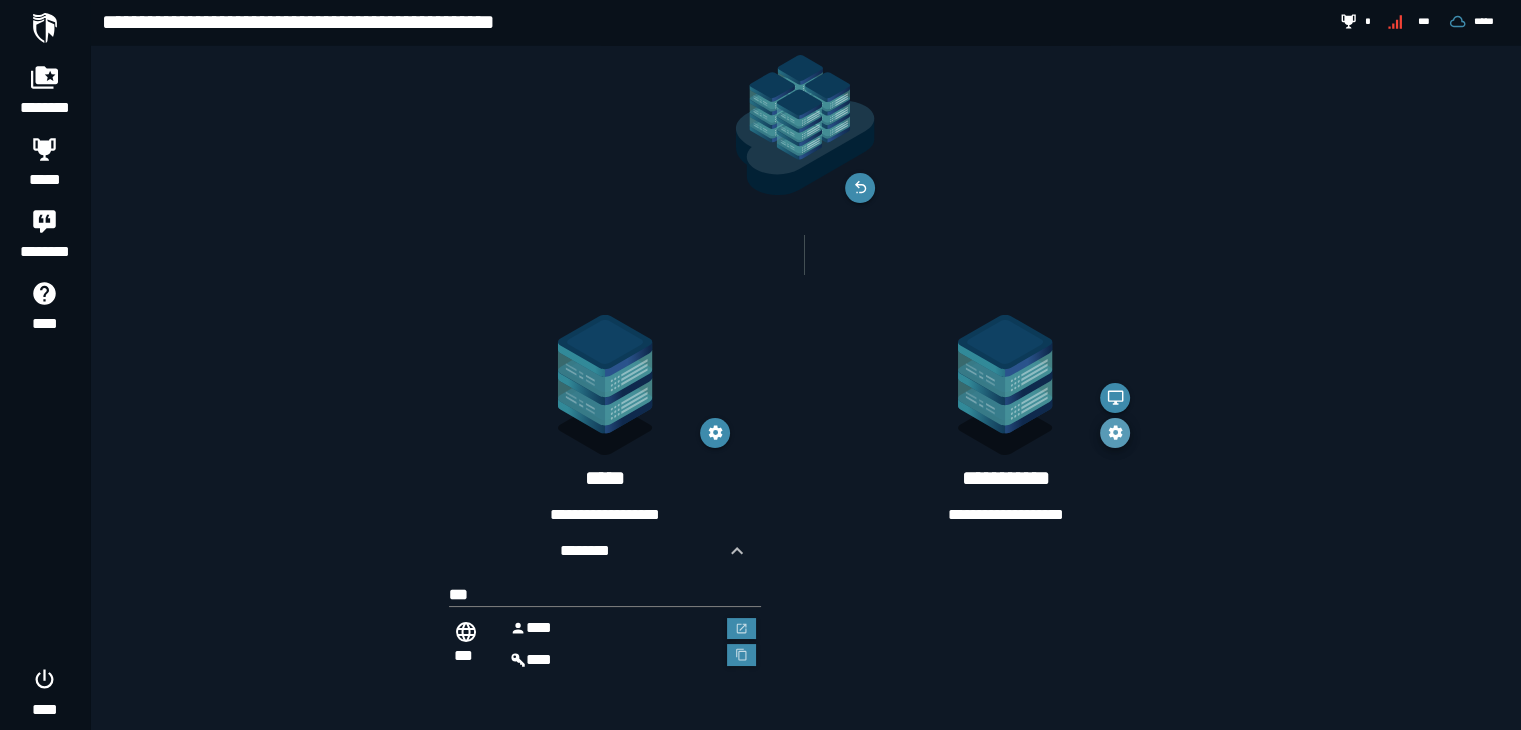 click 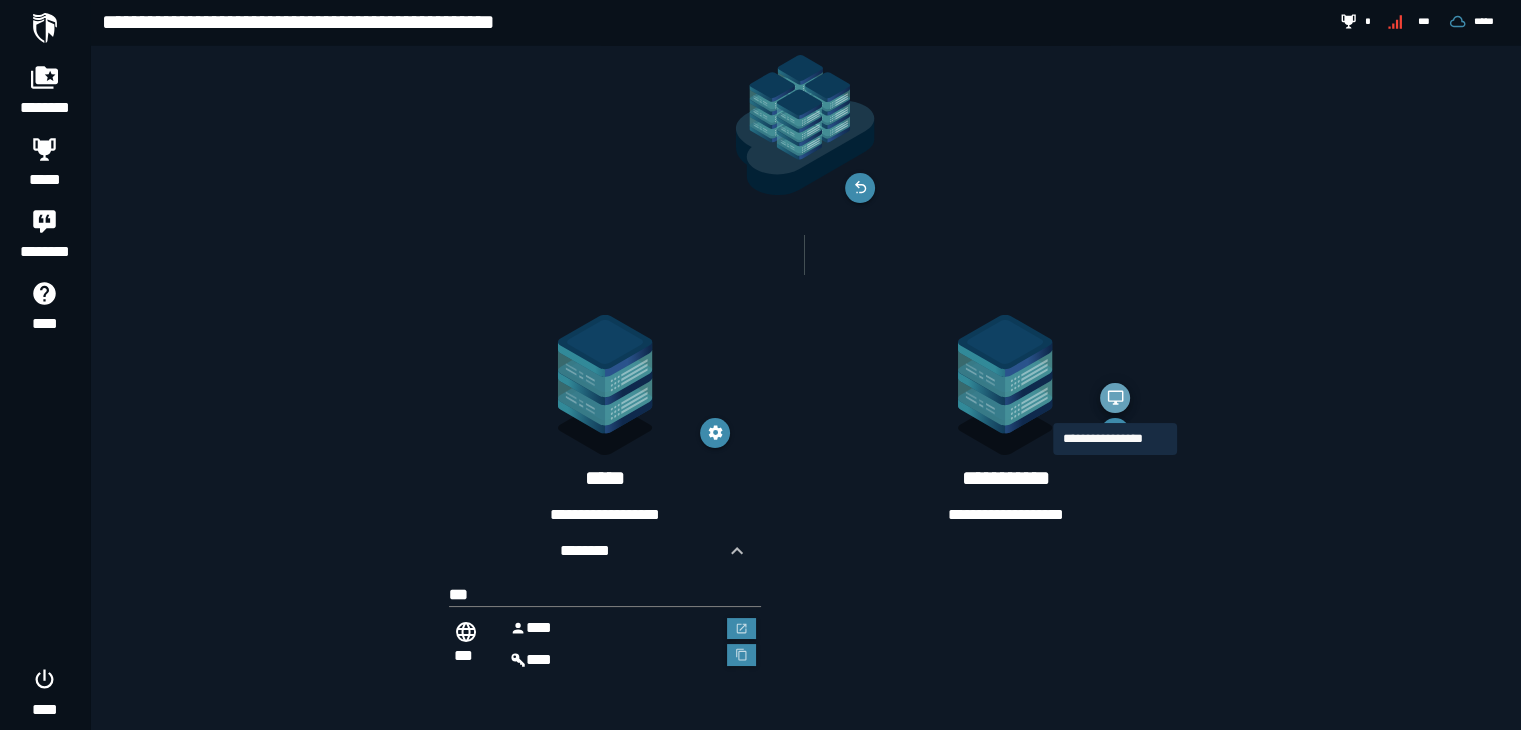 click 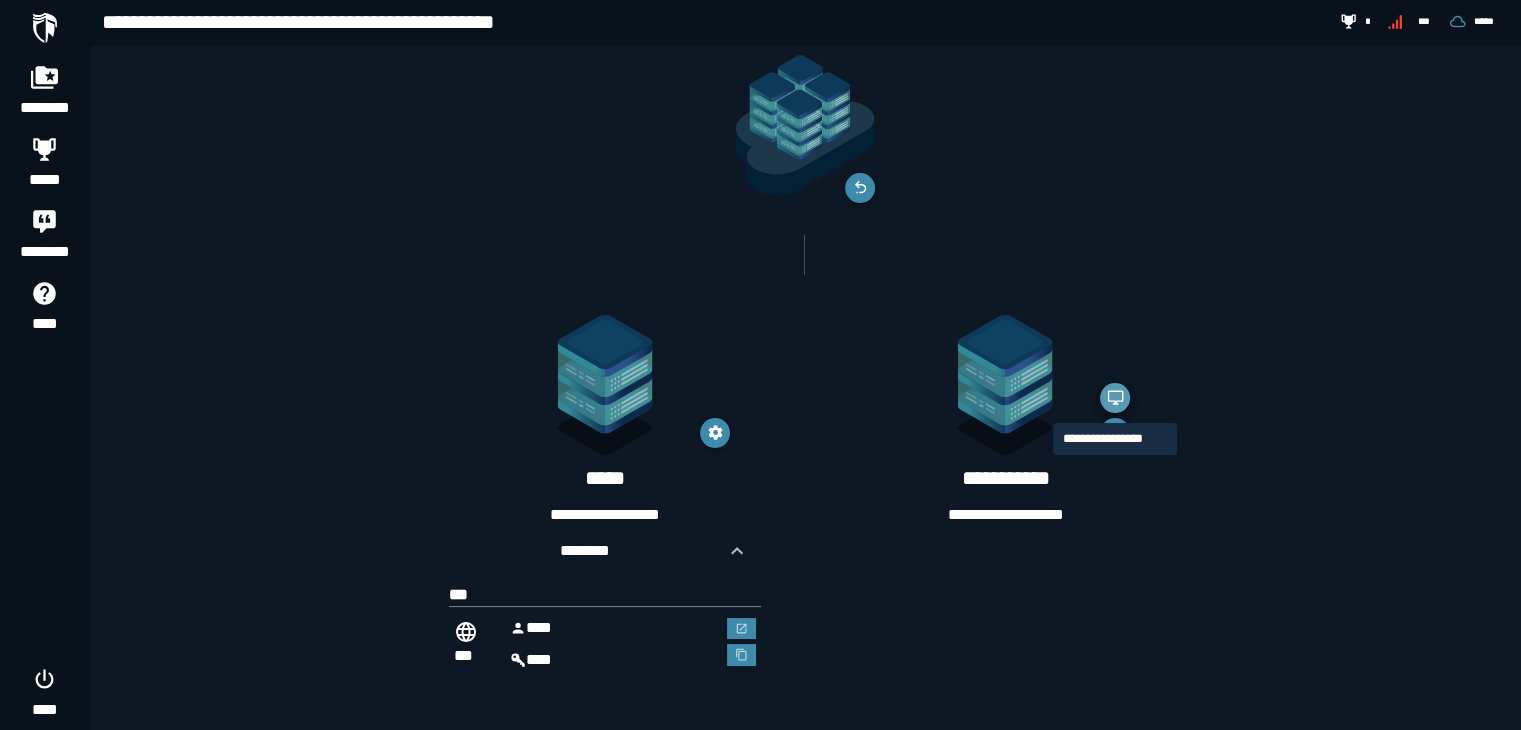 scroll, scrollTop: 0, scrollLeft: 0, axis: both 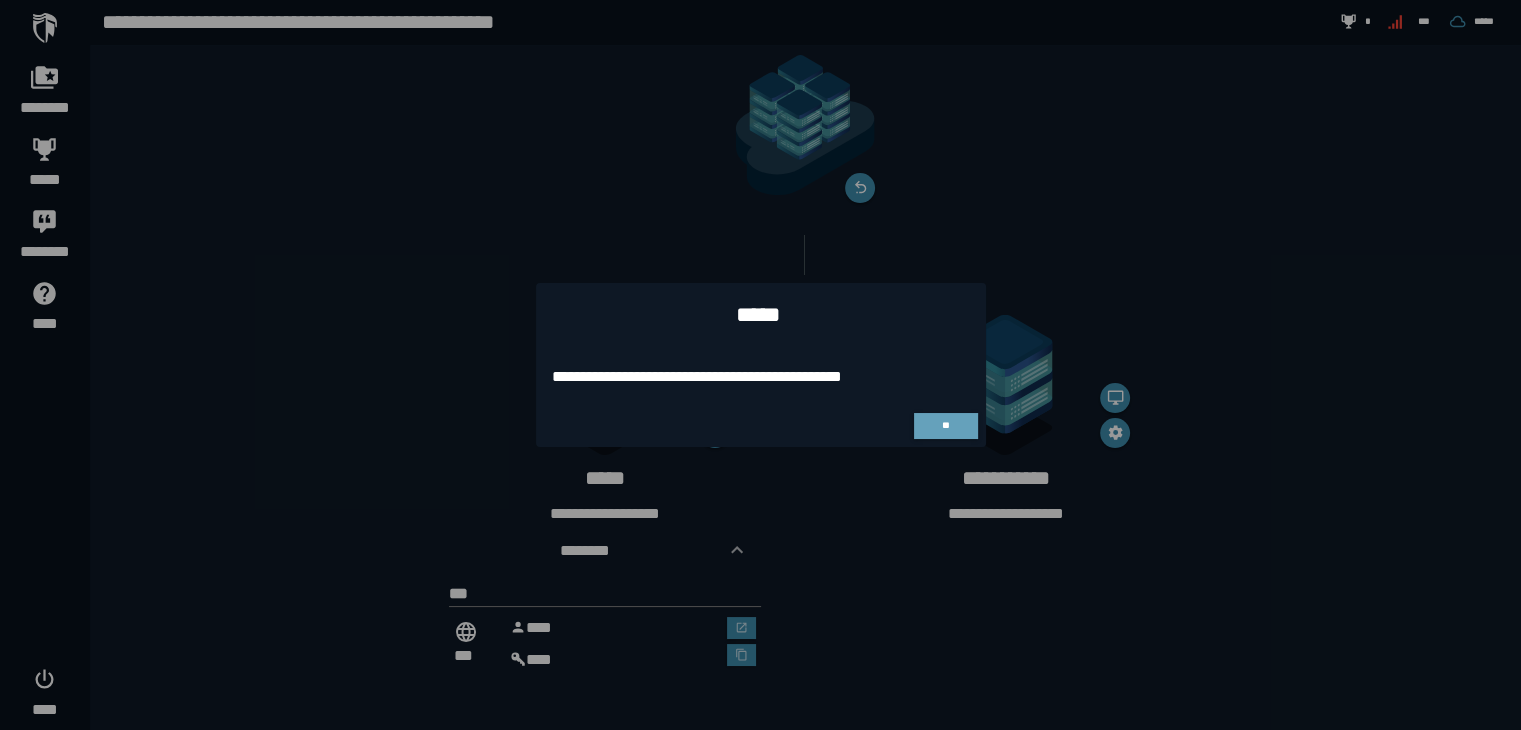 click on "**" at bounding box center [945, 425] 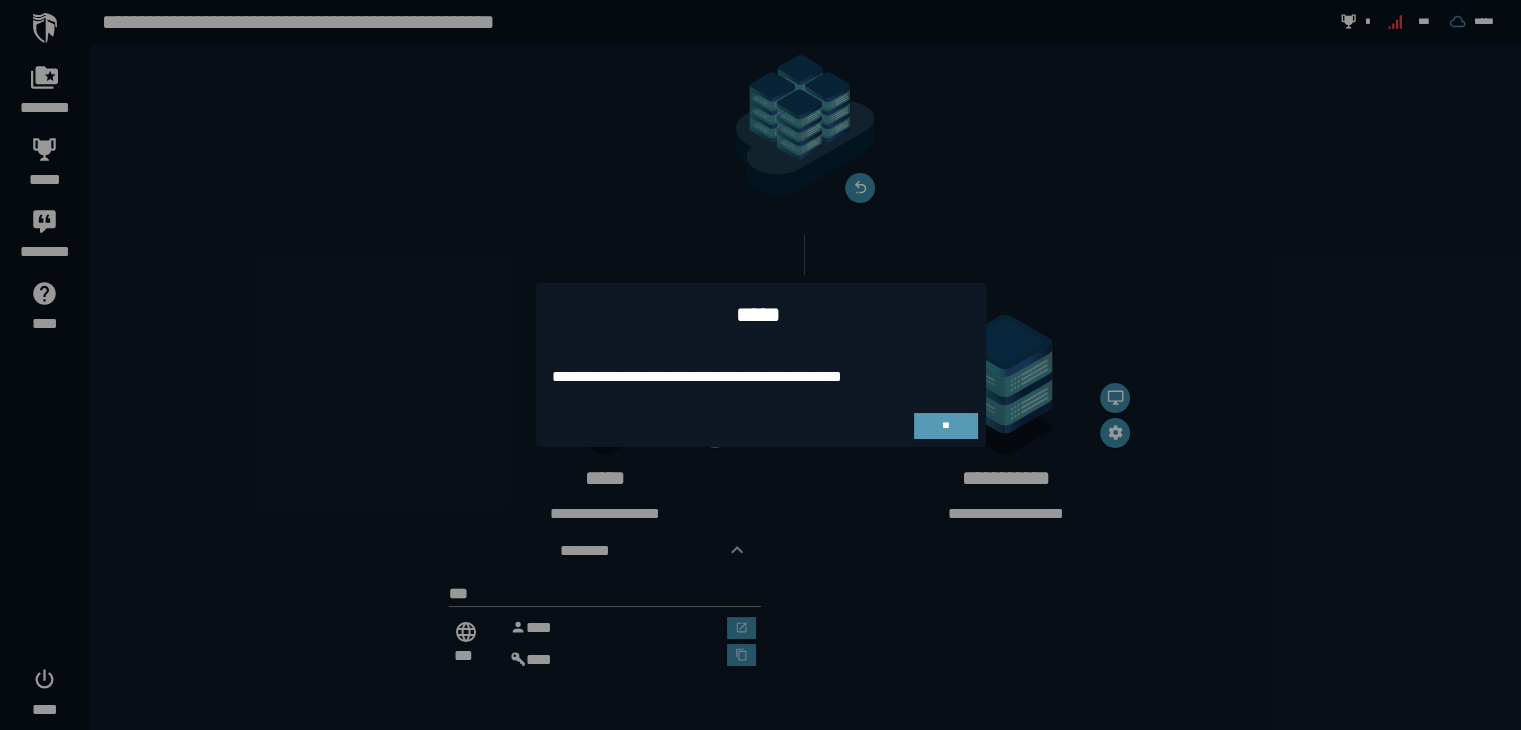 scroll, scrollTop: 70, scrollLeft: 0, axis: vertical 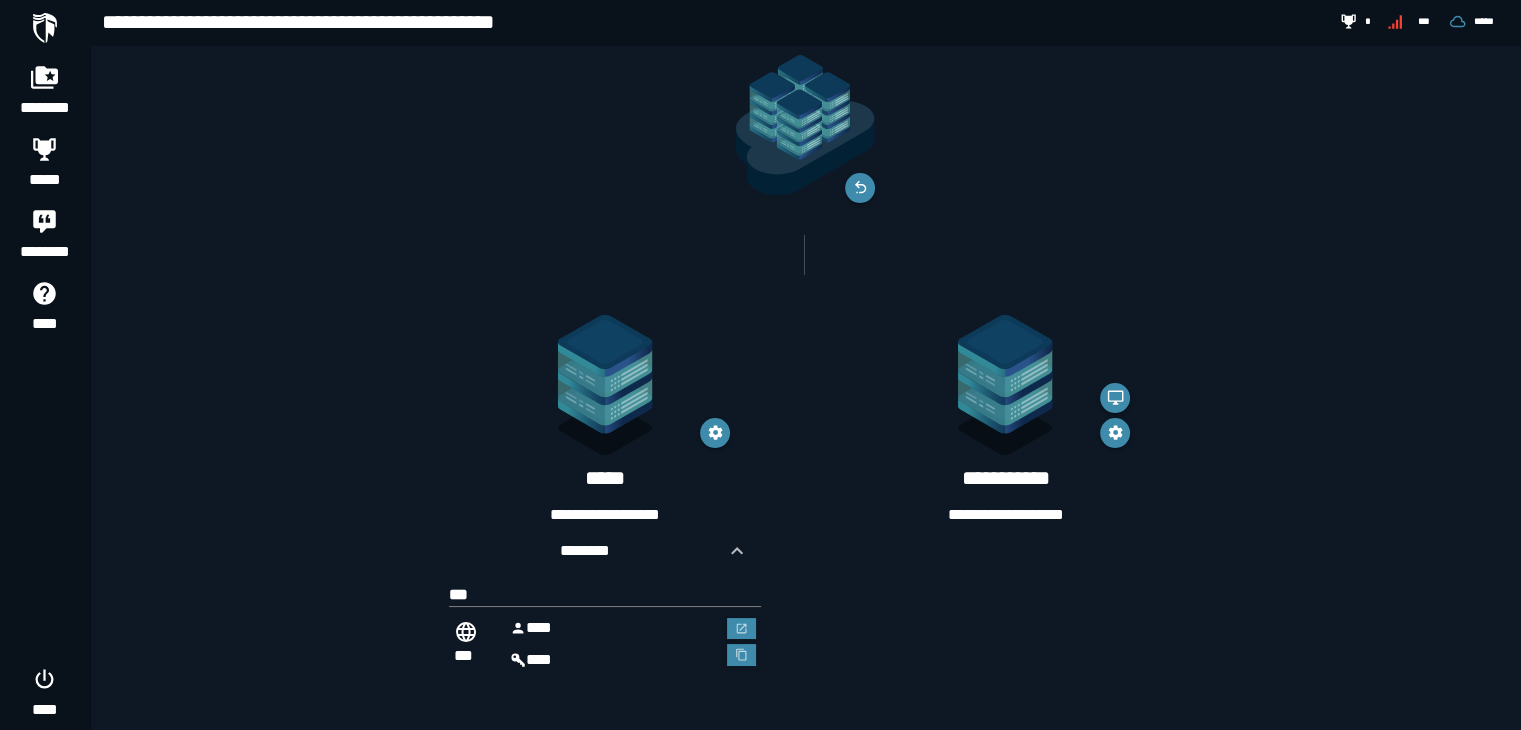 click at bounding box center [45, 28] 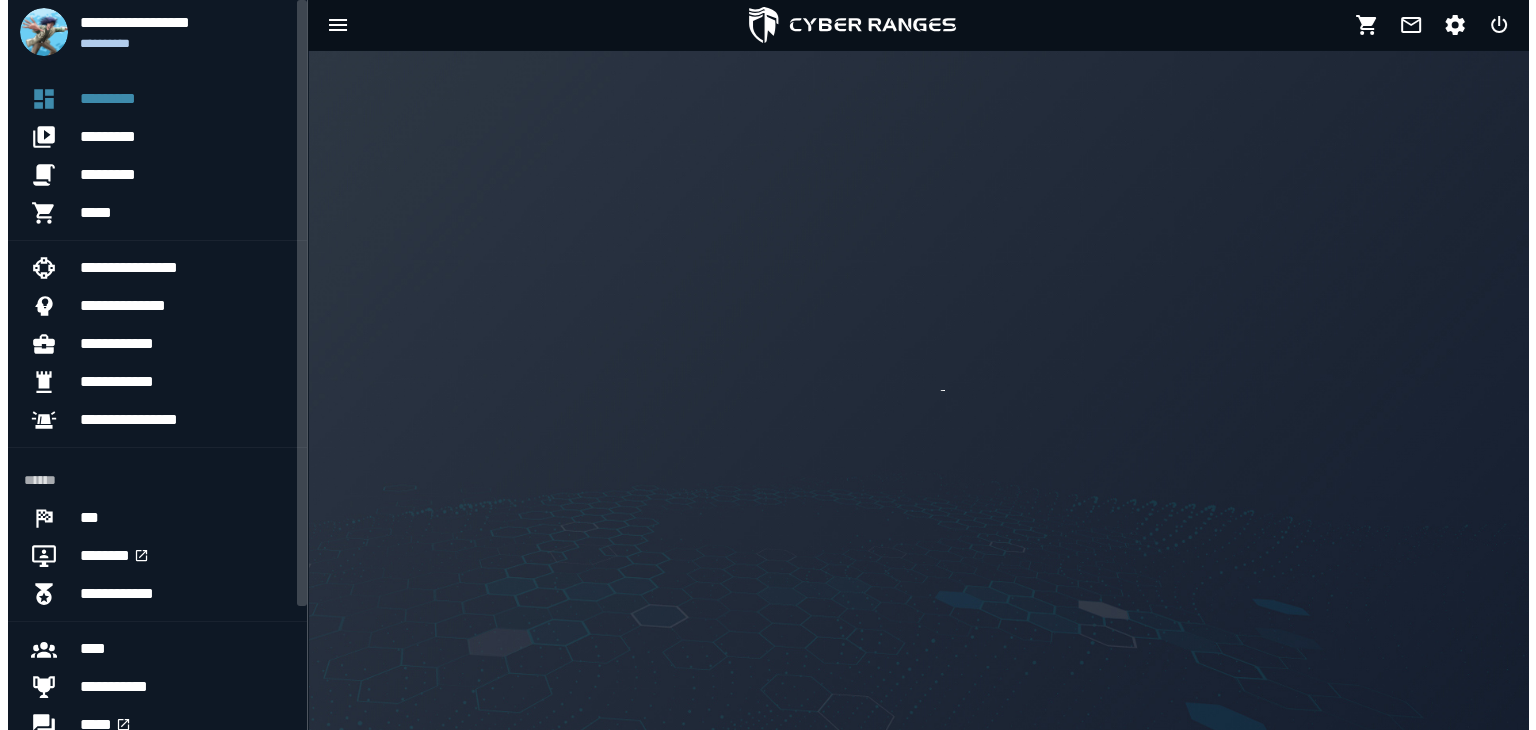 scroll, scrollTop: 0, scrollLeft: 0, axis: both 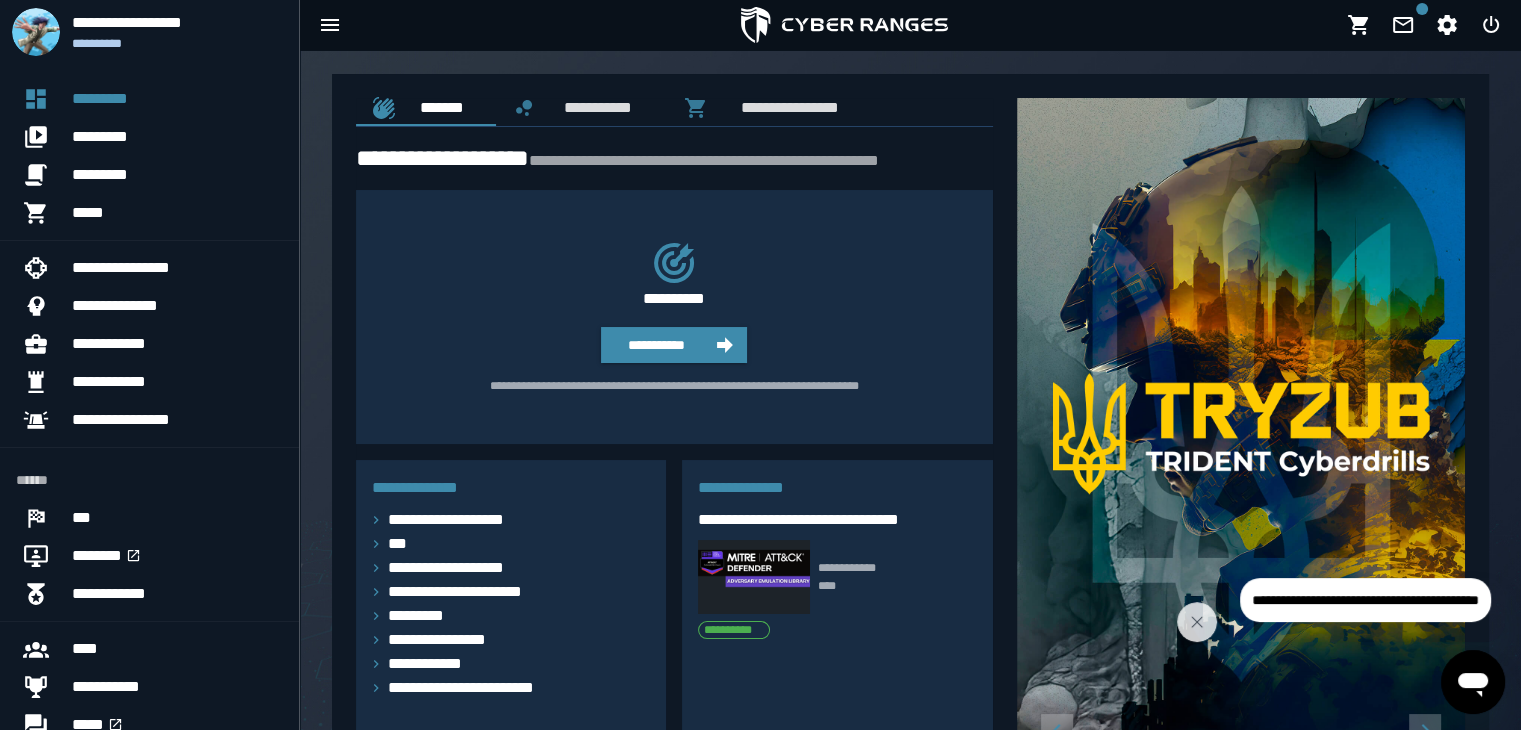 click on "**********" at bounding box center (662, 422) 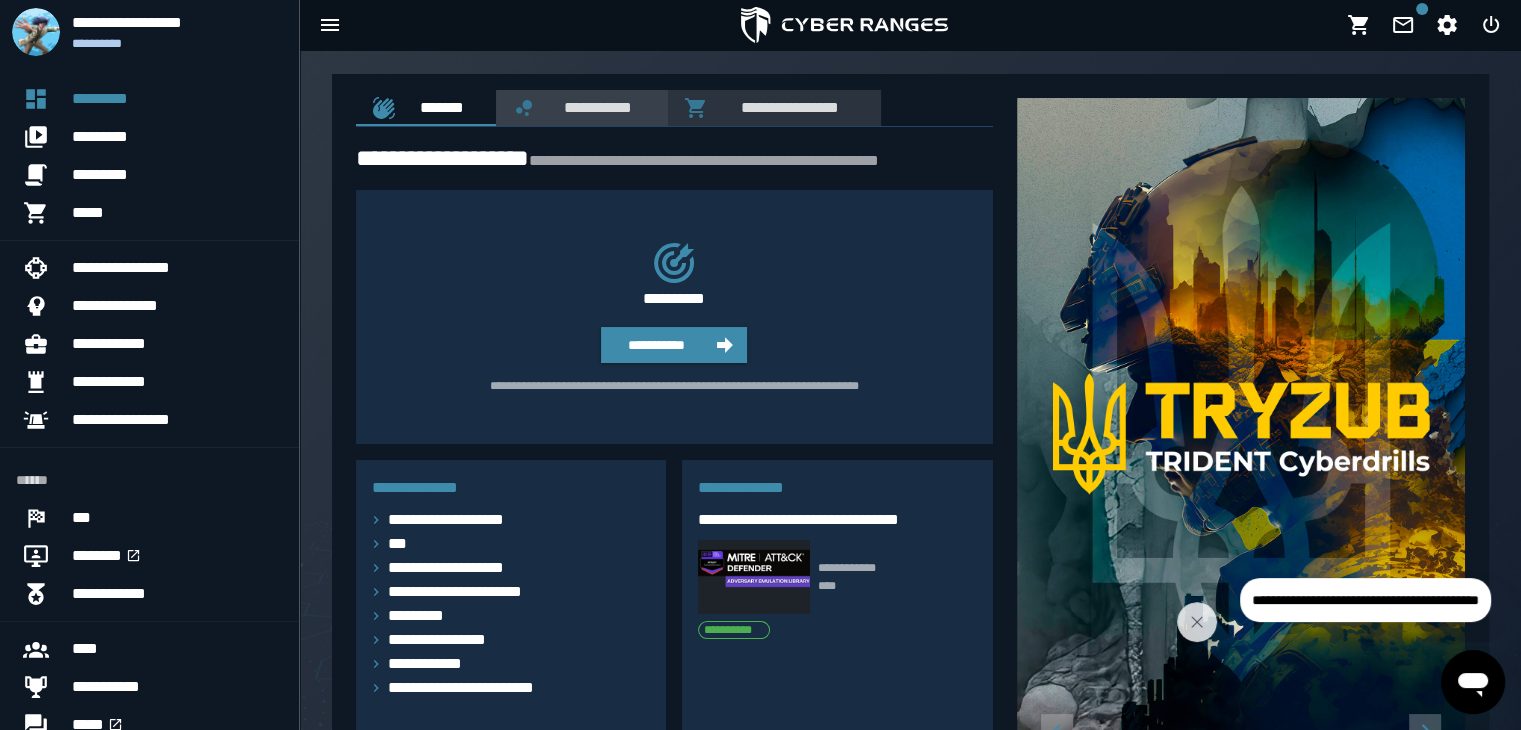 drag, startPoint x: 605, startPoint y: 92, endPoint x: 709, endPoint y: 105, distance: 104.80935 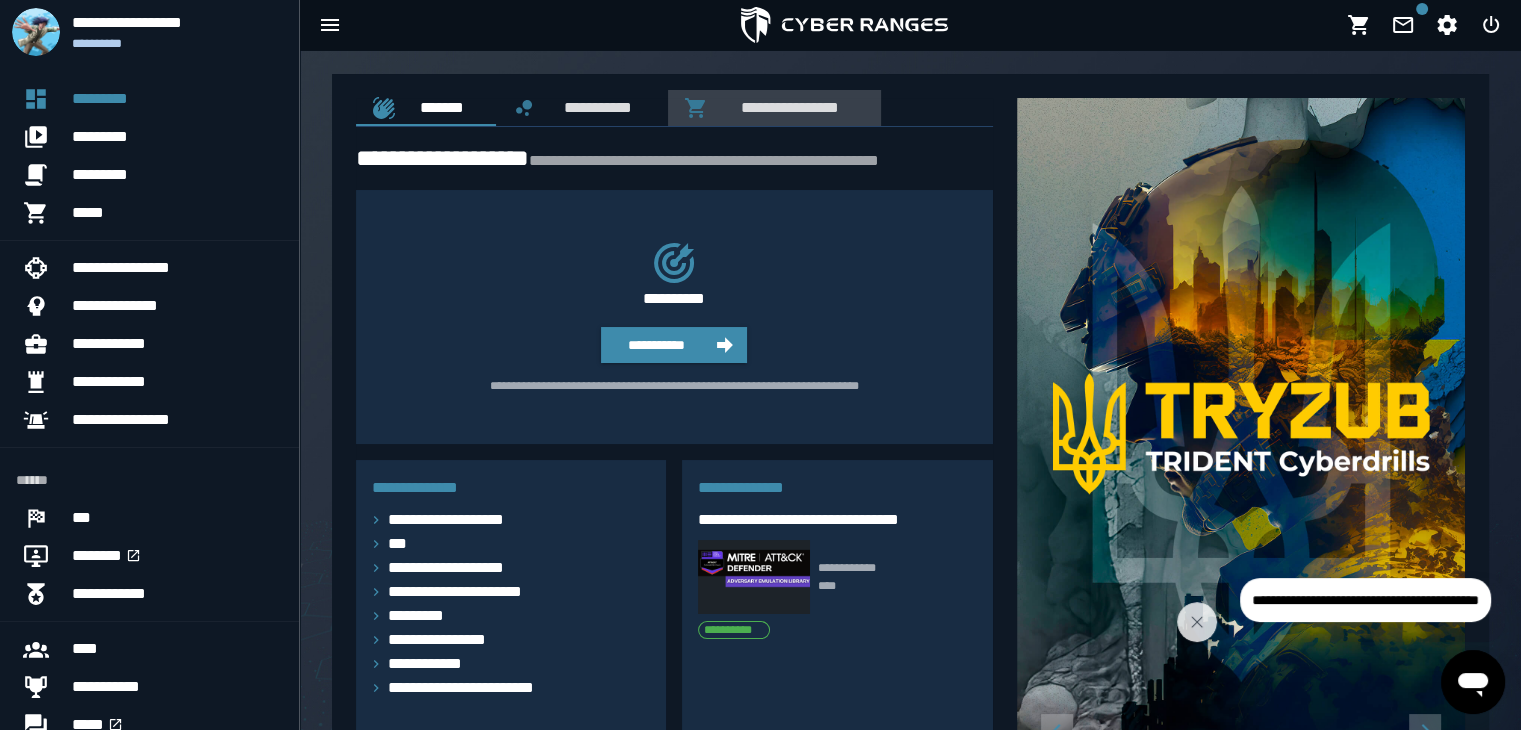 click on "**********" at bounding box center [786, 107] 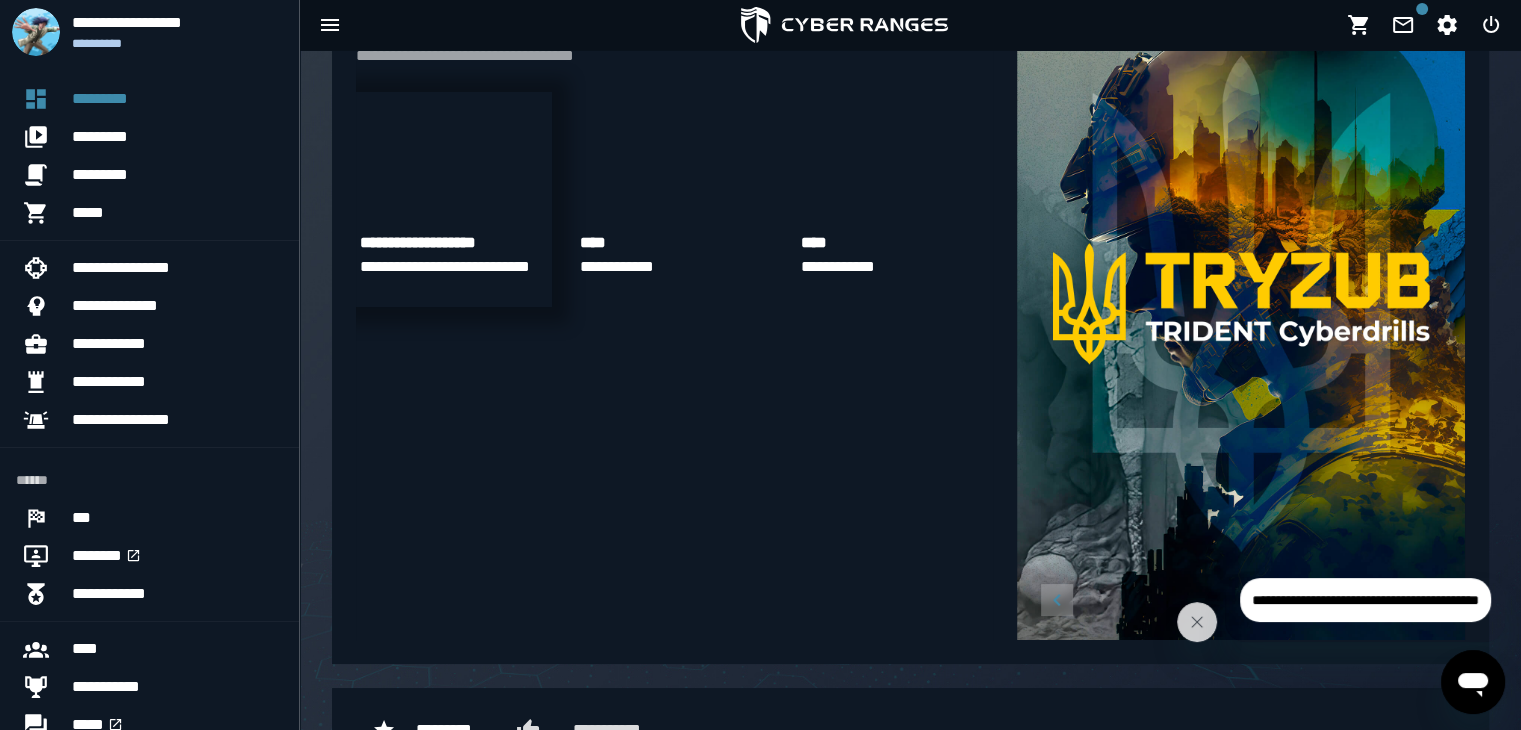 scroll, scrollTop: 140, scrollLeft: 0, axis: vertical 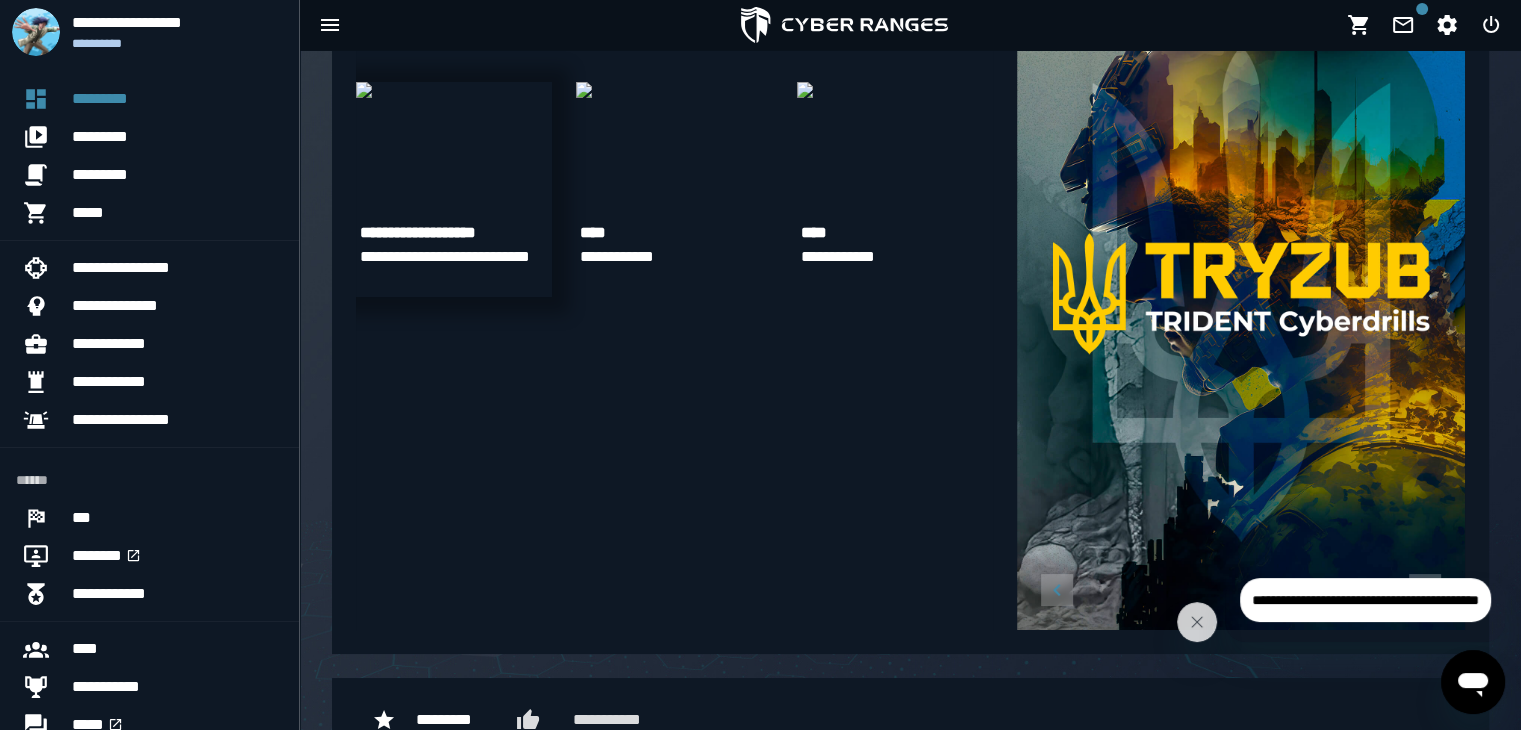 click at bounding box center [364, 90] 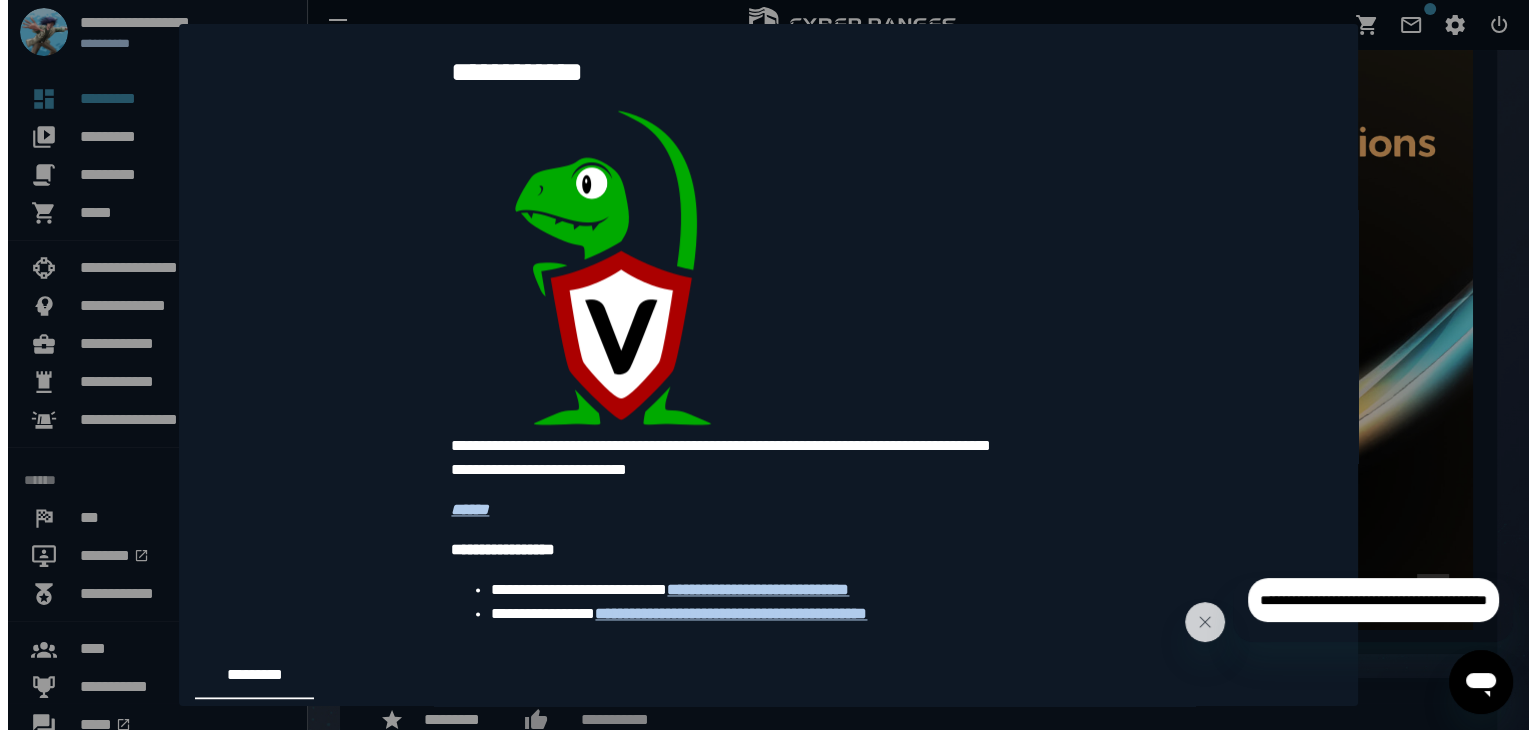 scroll, scrollTop: 3320, scrollLeft: 0, axis: vertical 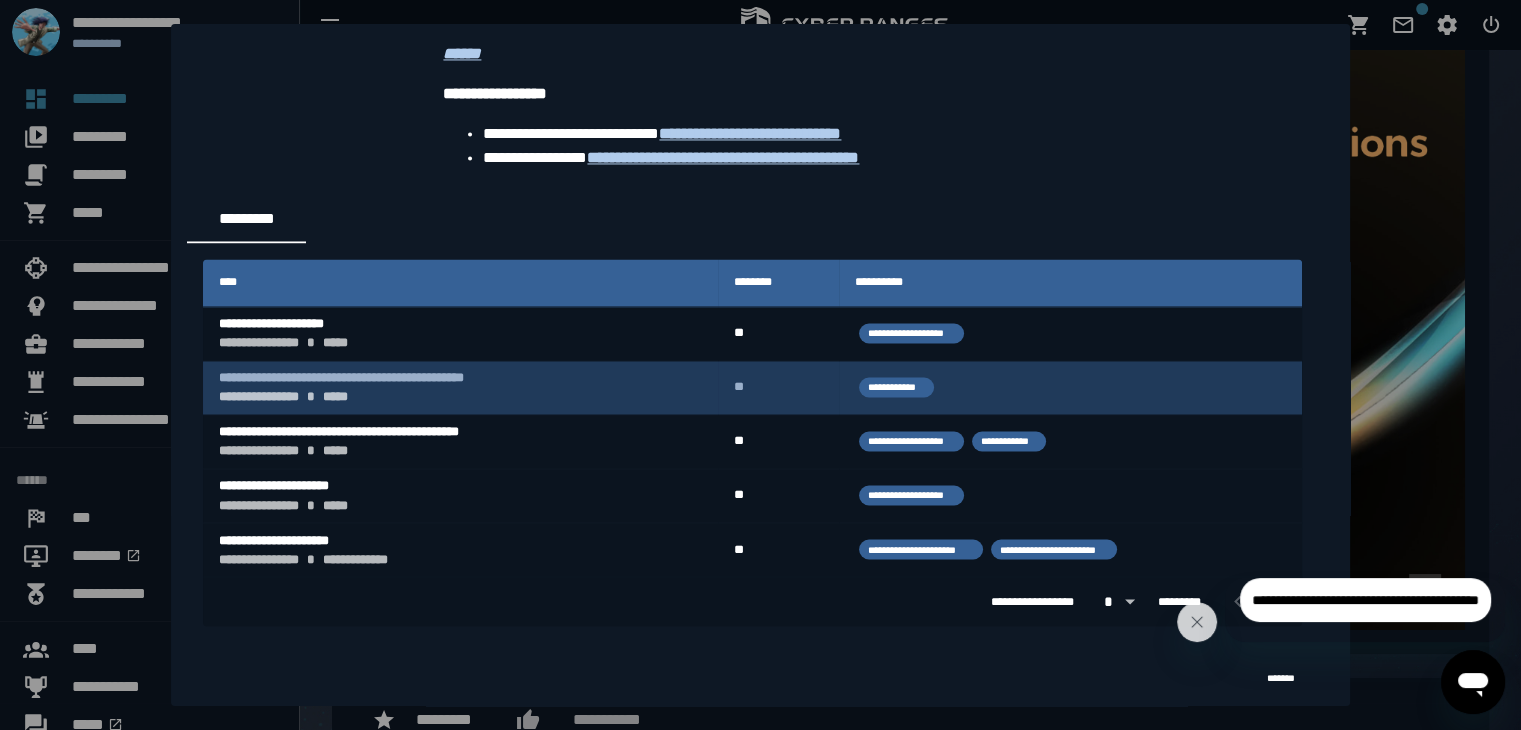 click on "**********" at bounding box center [460, 388] 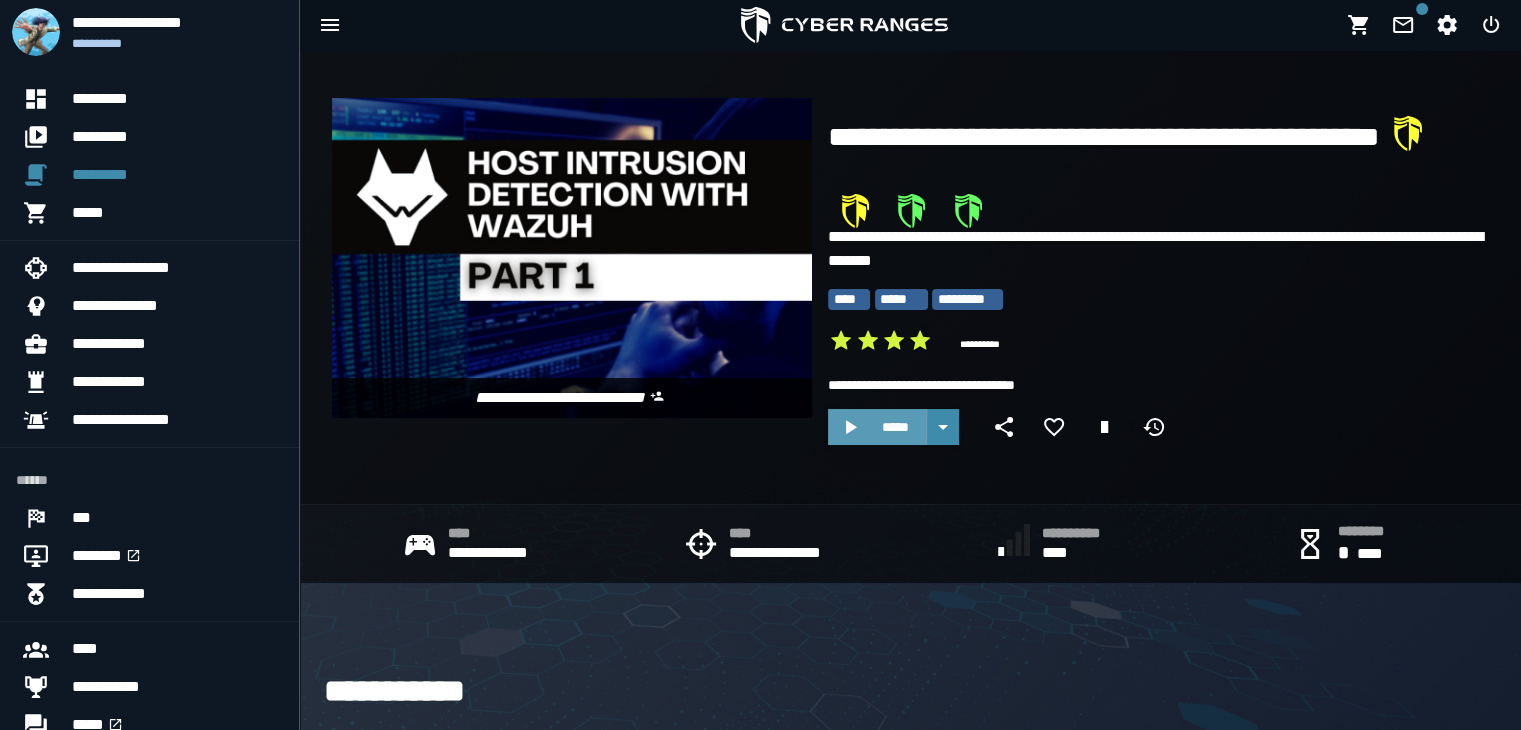click 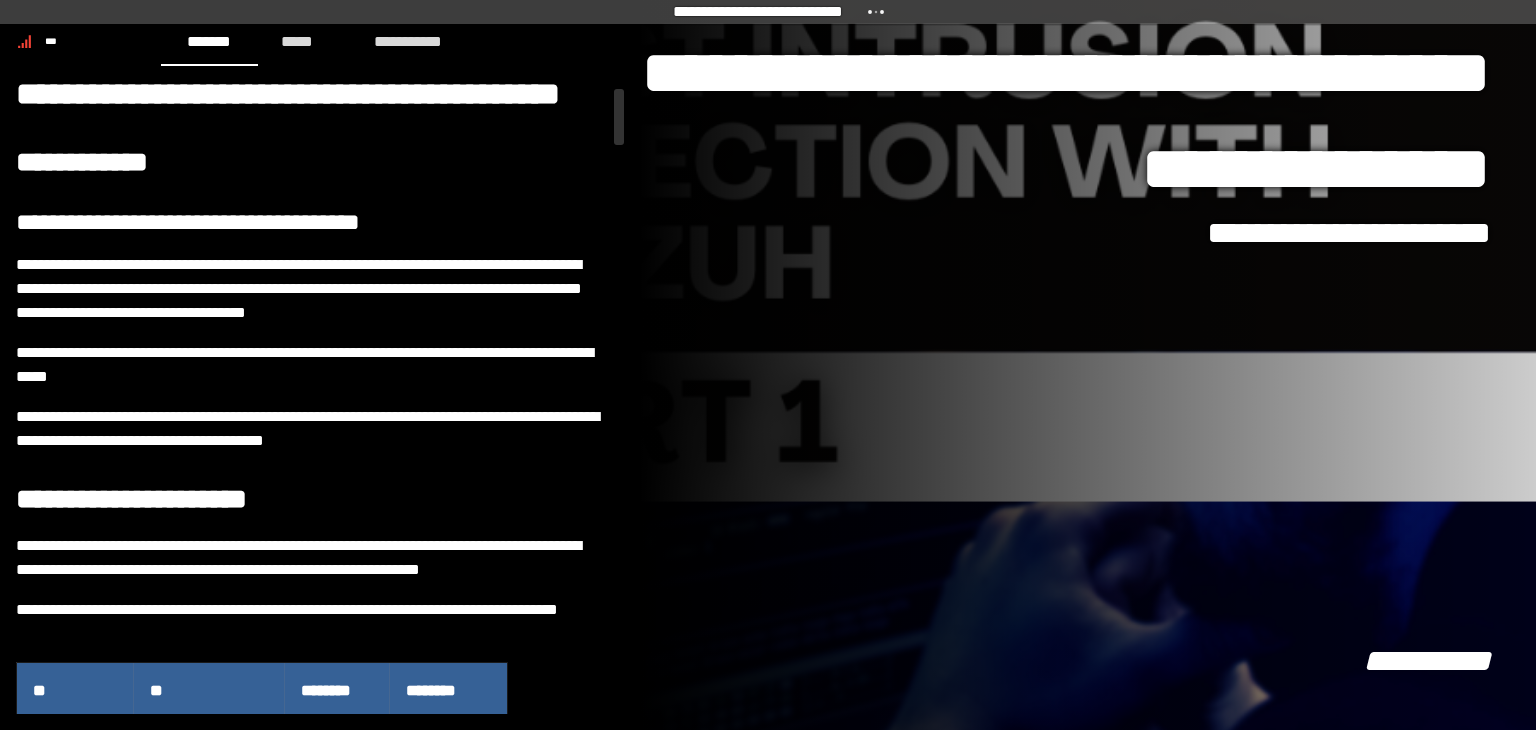 scroll, scrollTop: 0, scrollLeft: 0, axis: both 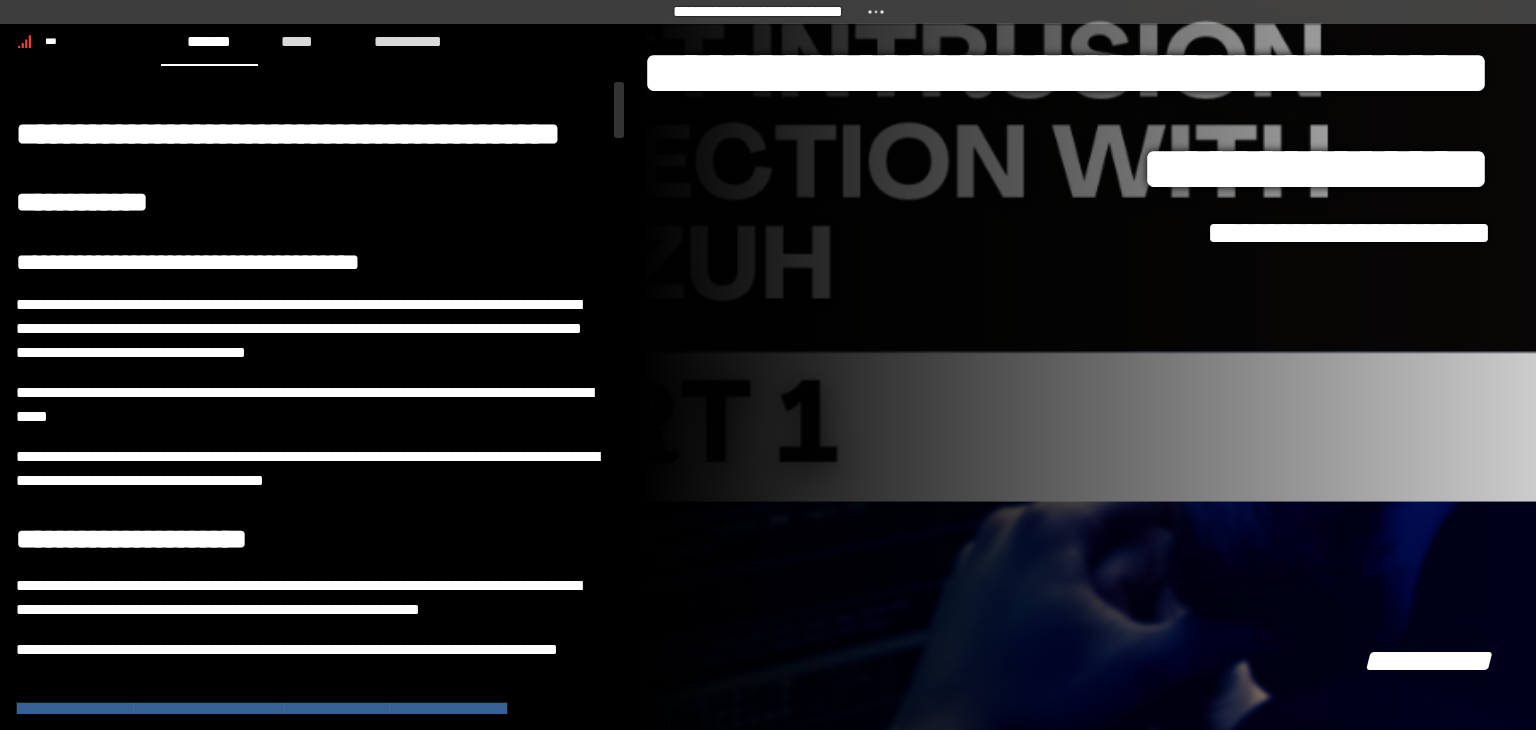 click on "**********" at bounding box center (312, 3638) 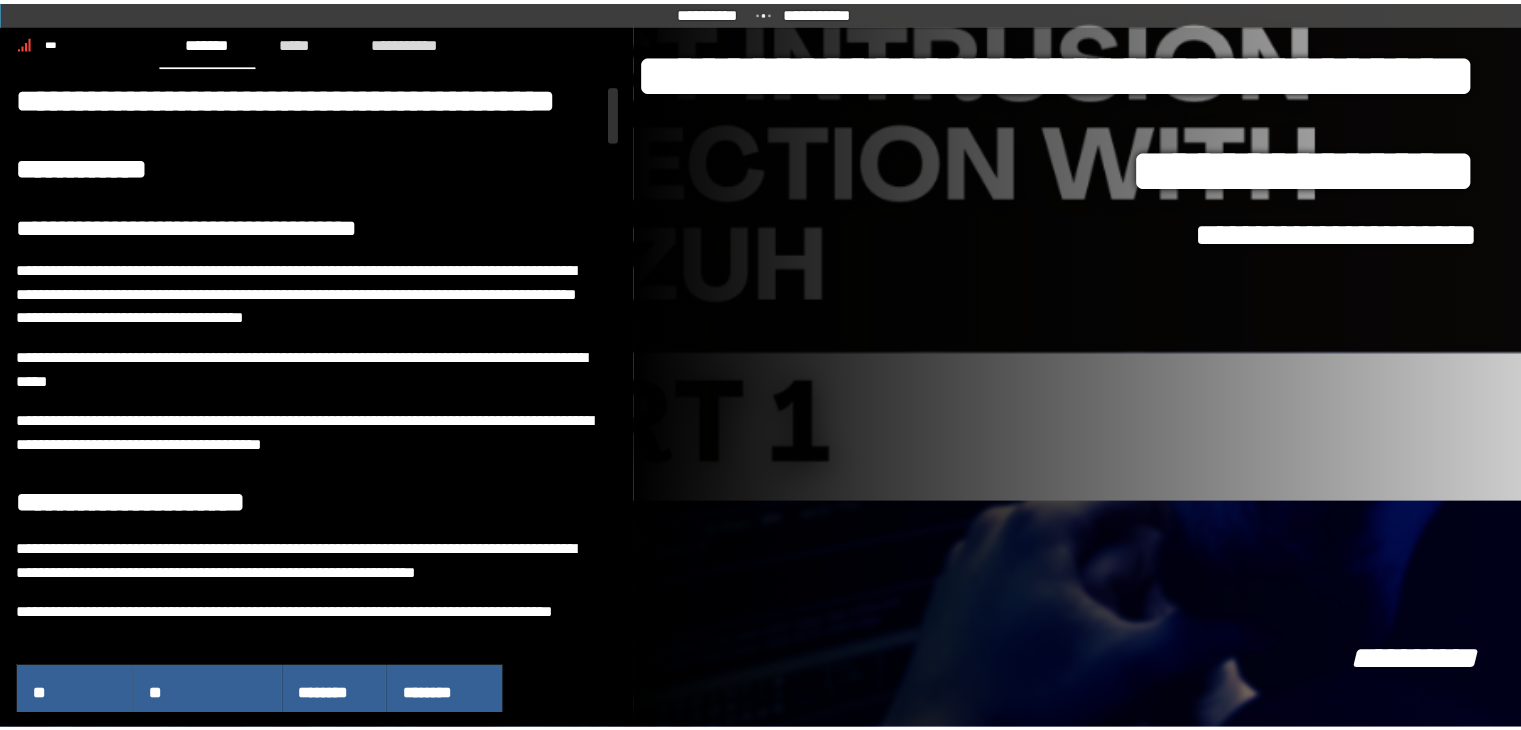 scroll, scrollTop: 0, scrollLeft: 0, axis: both 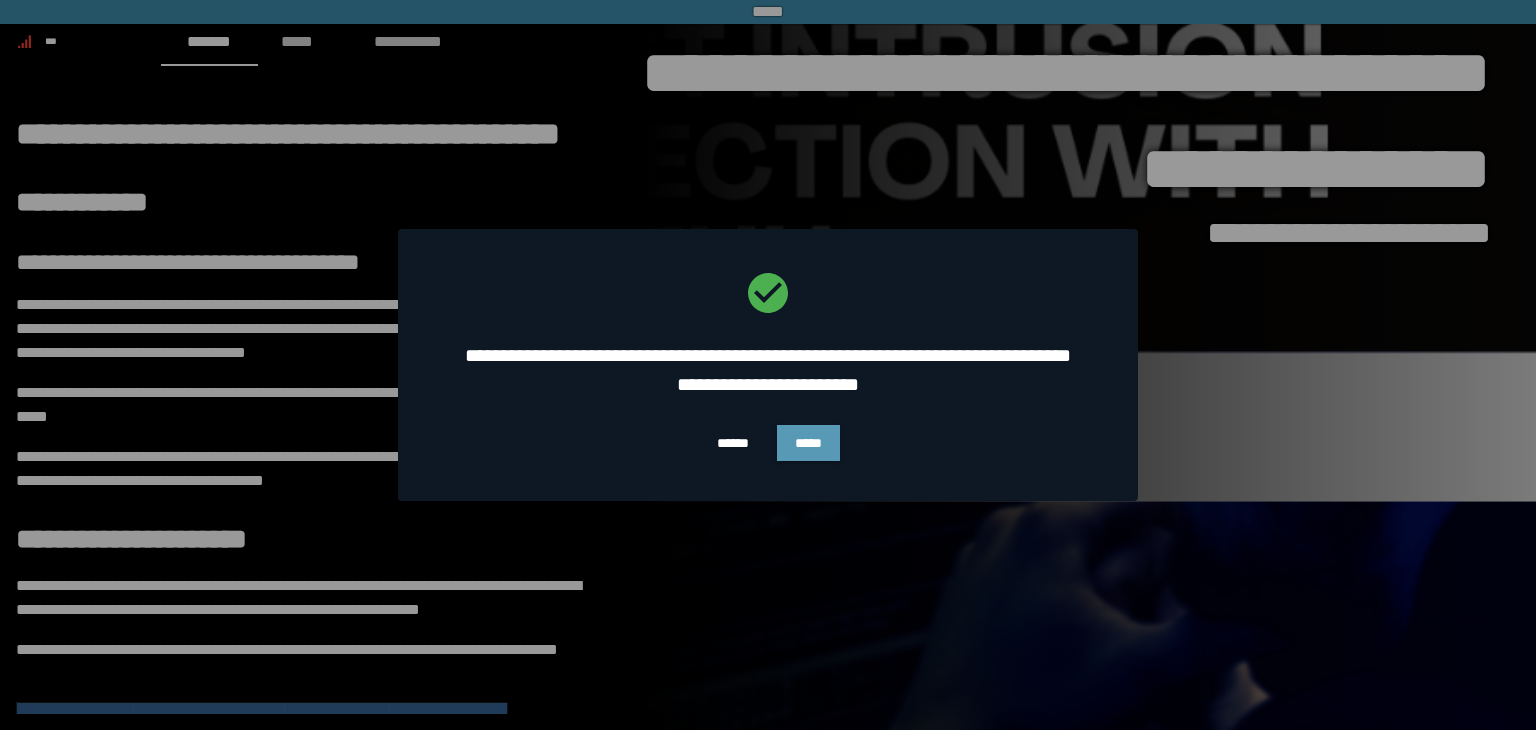 click on "*****" at bounding box center (808, 443) 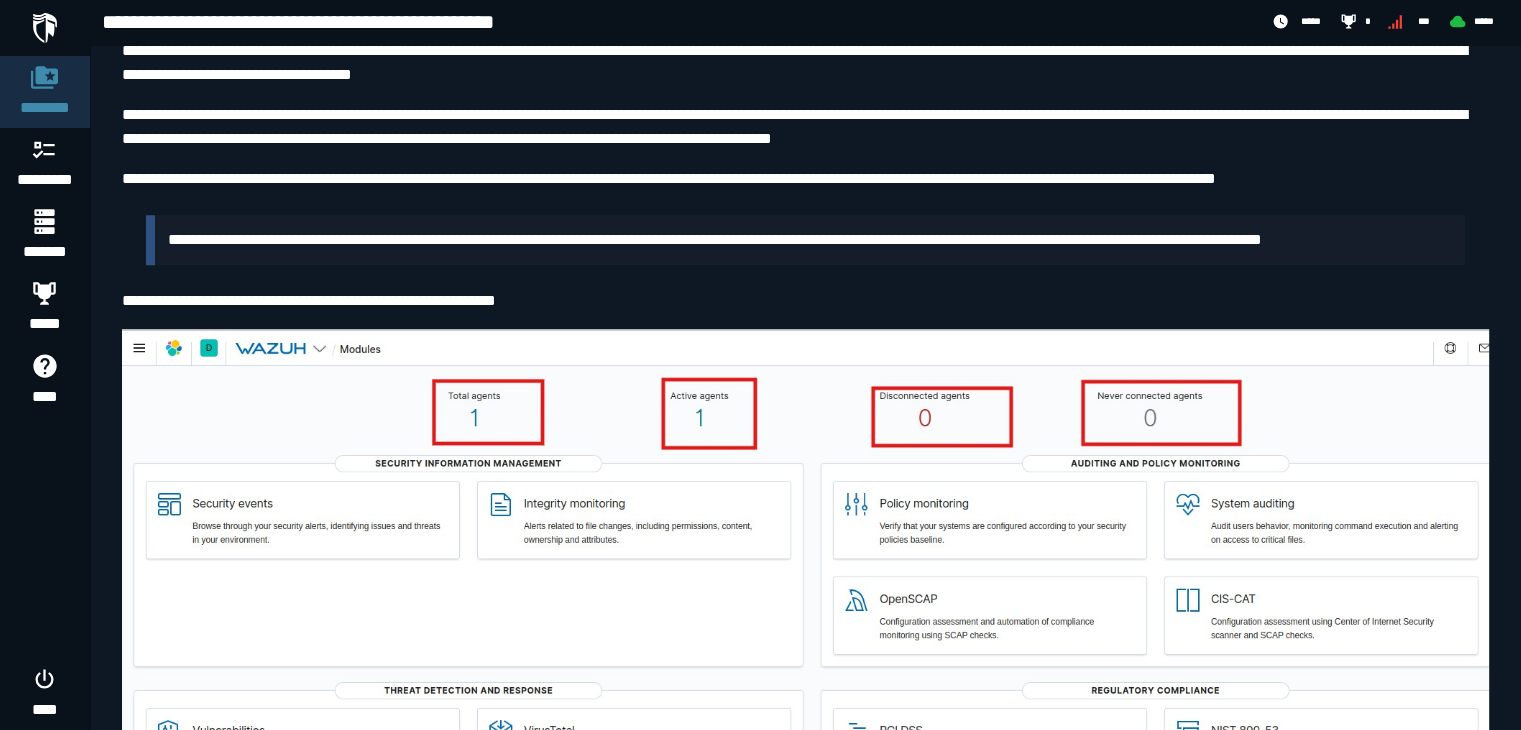 scroll, scrollTop: 1795, scrollLeft: 0, axis: vertical 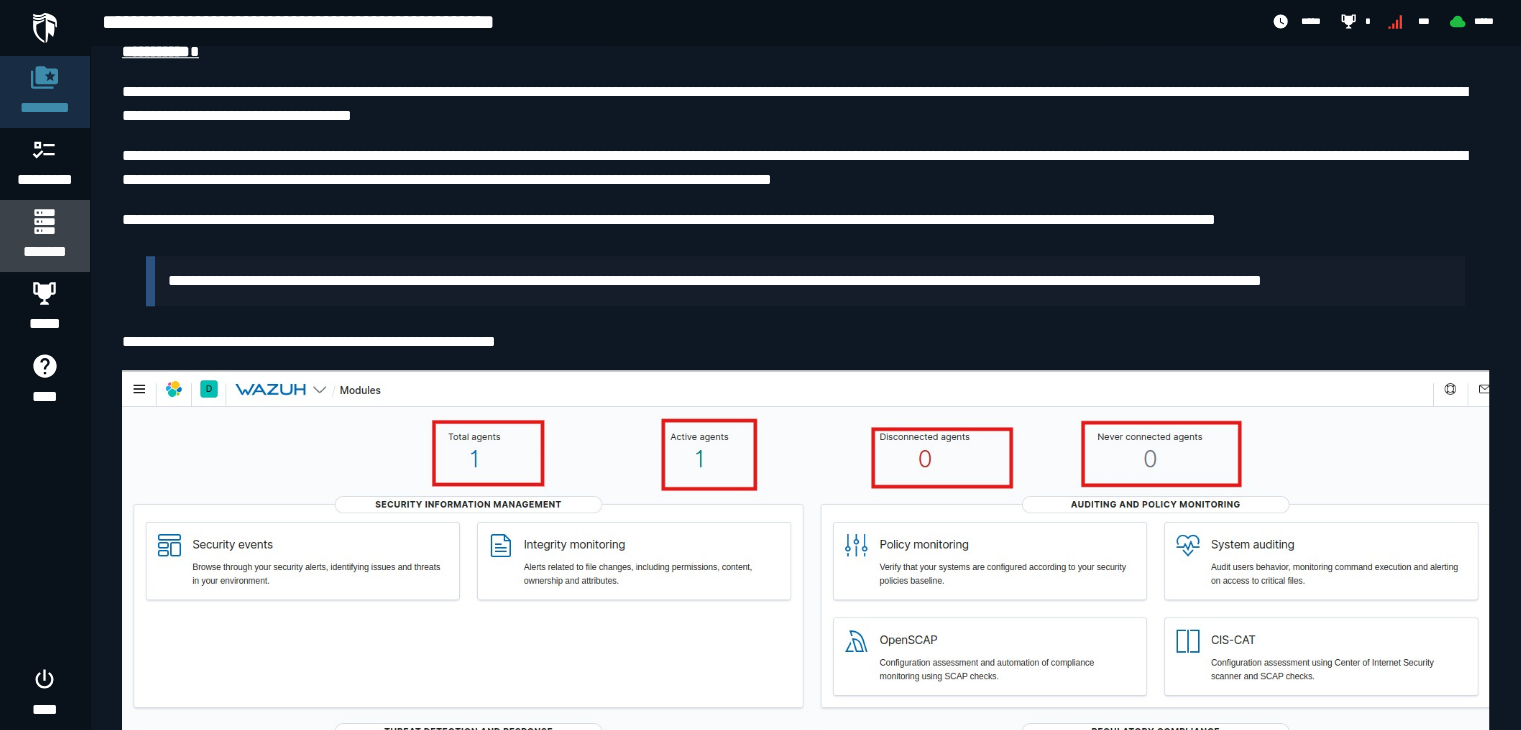 click on "*******" at bounding box center (44, 252) 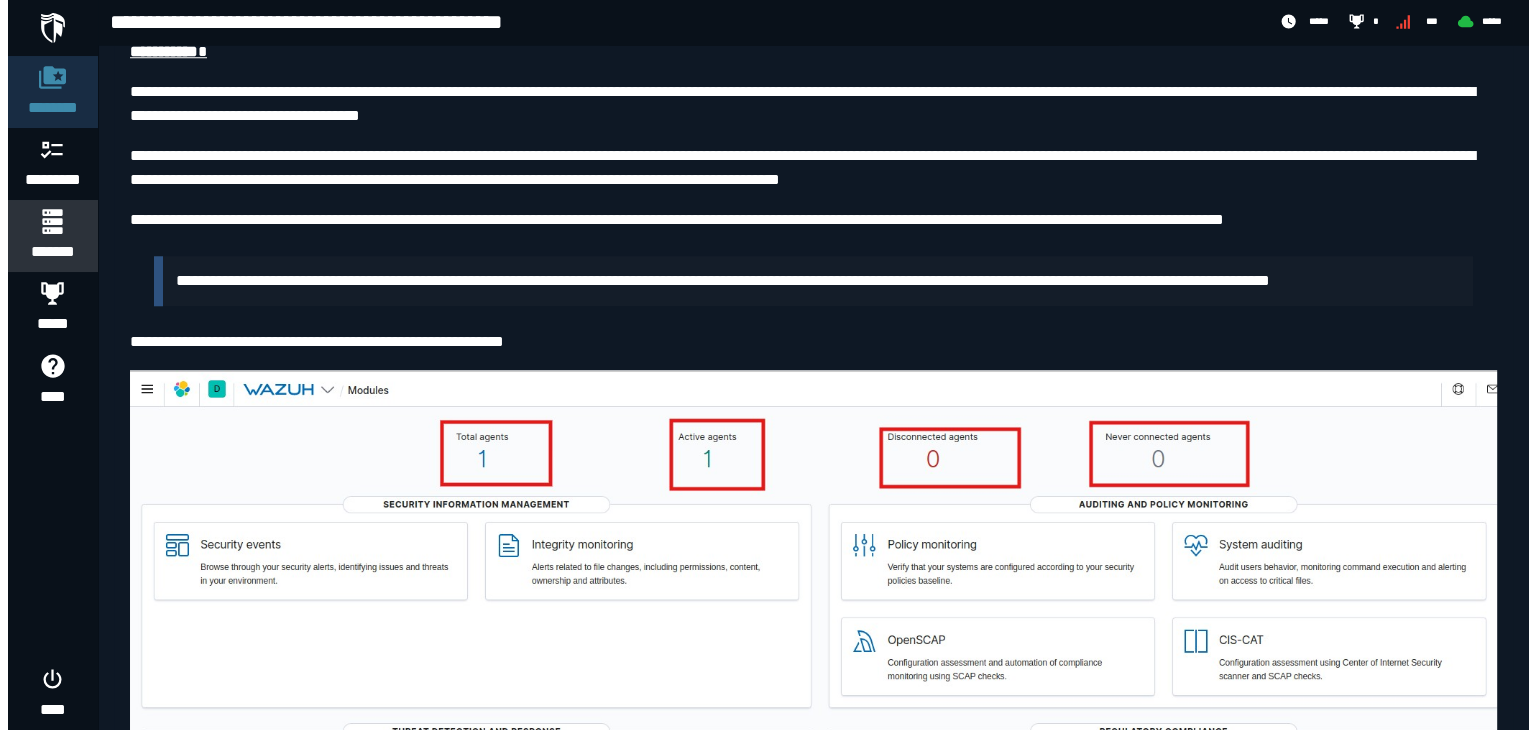 scroll, scrollTop: 0, scrollLeft: 0, axis: both 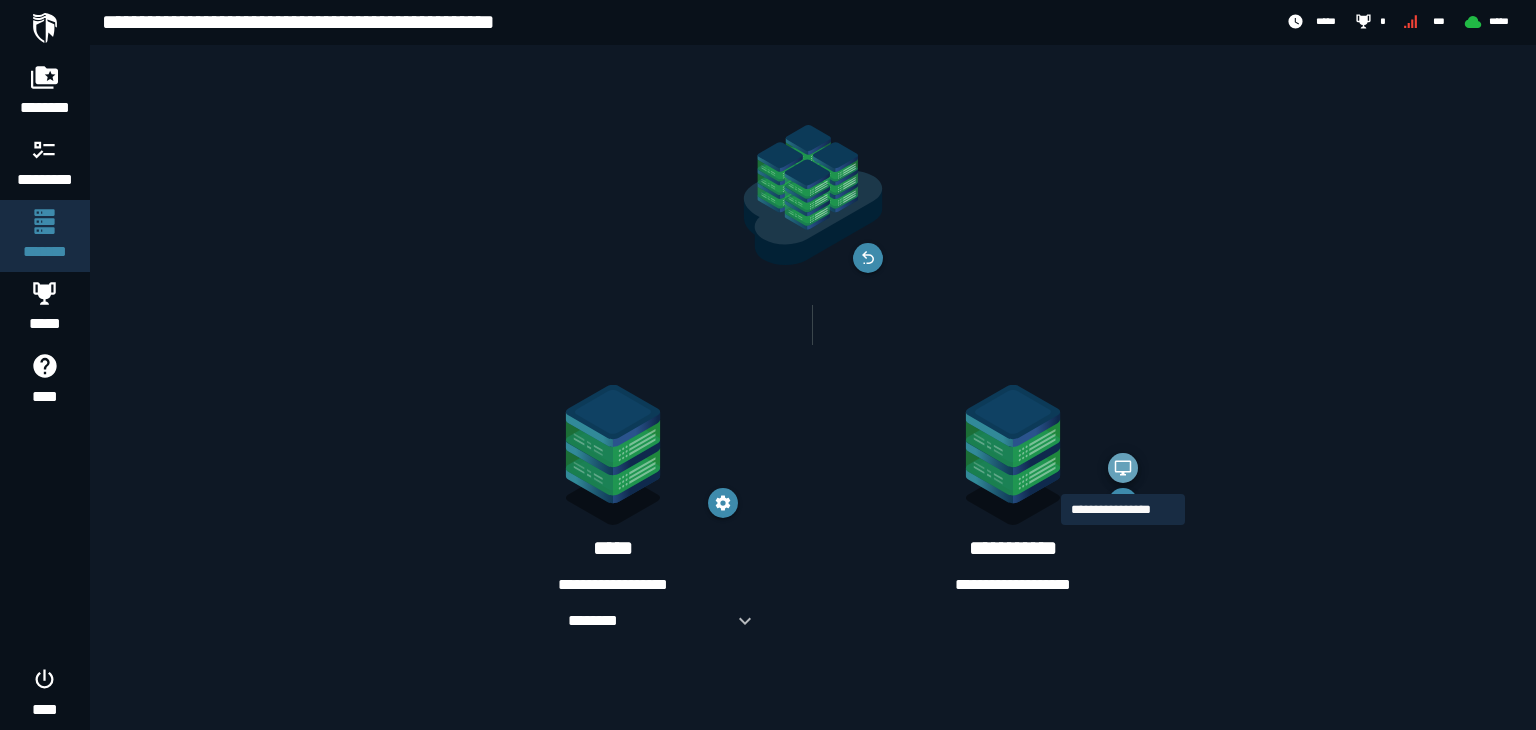 click 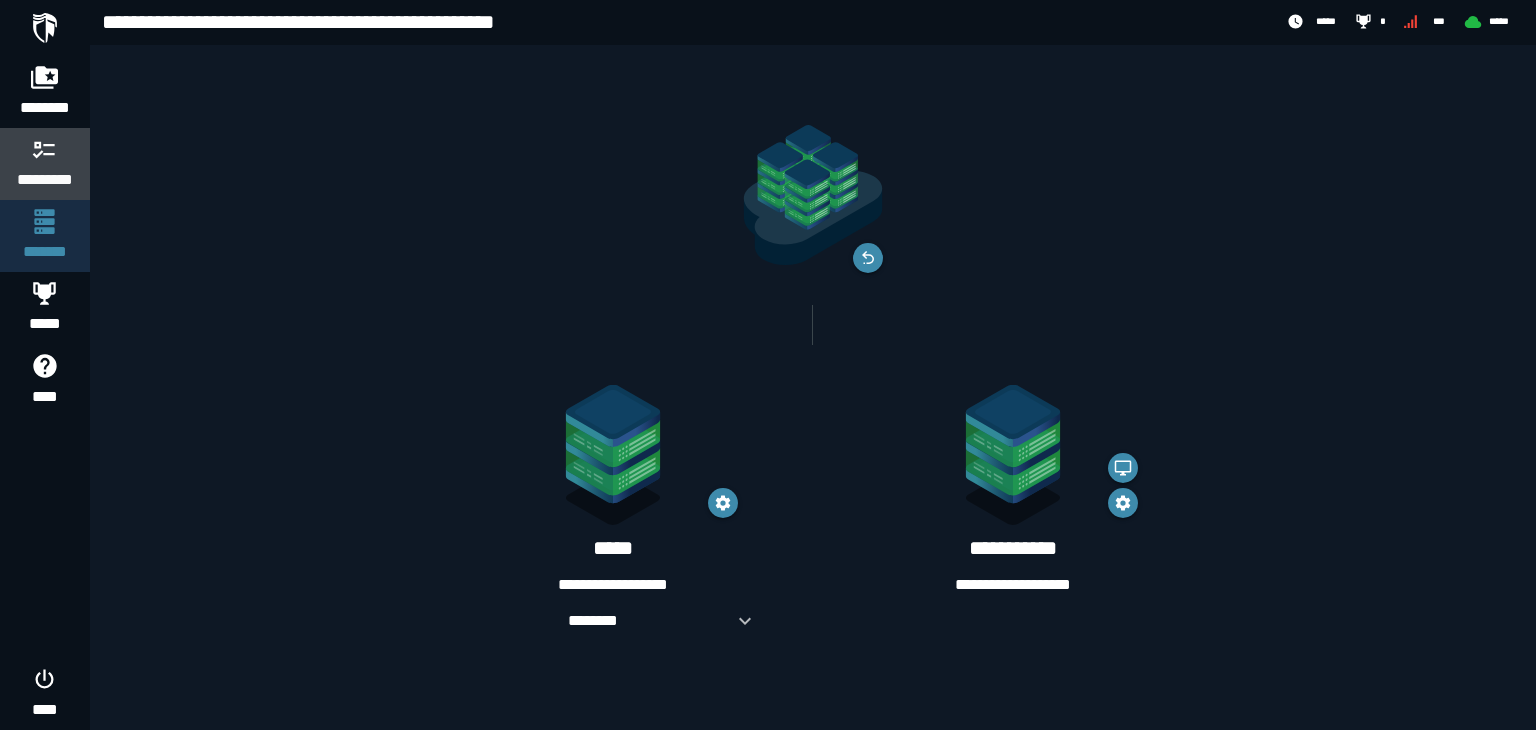 click on "*********" at bounding box center [45, 164] 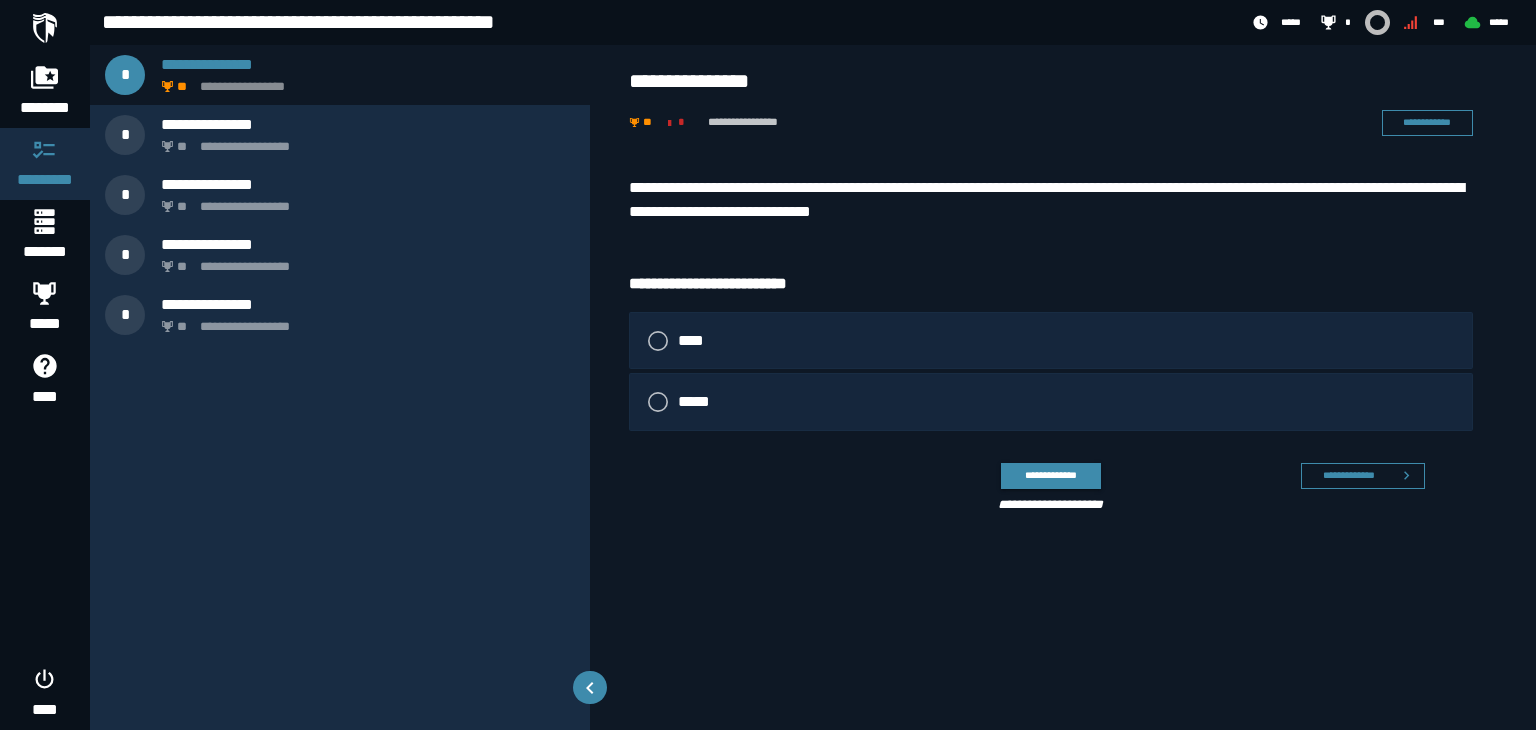 click on "**********" at bounding box center (1051, 200) 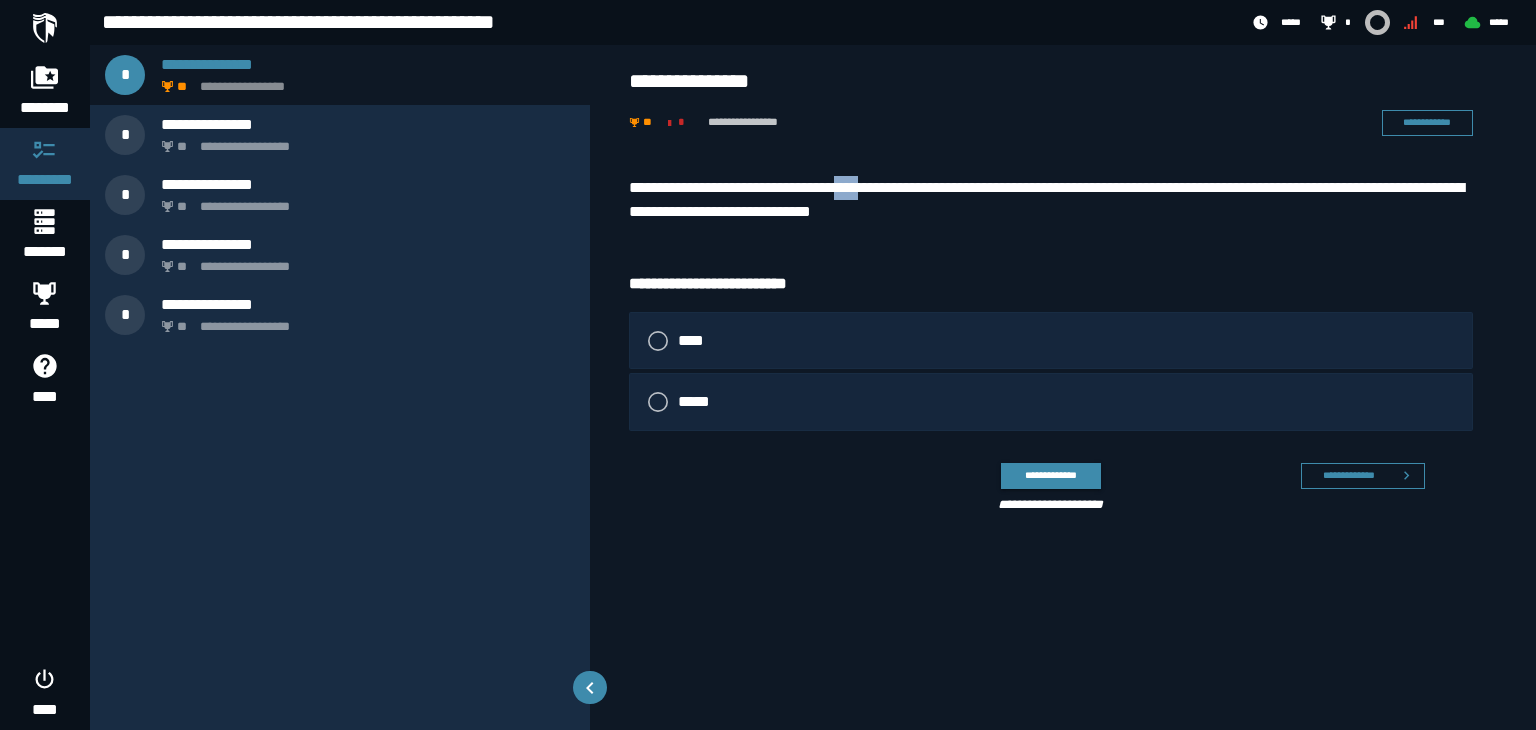 click on "**********" at bounding box center (1051, 200) 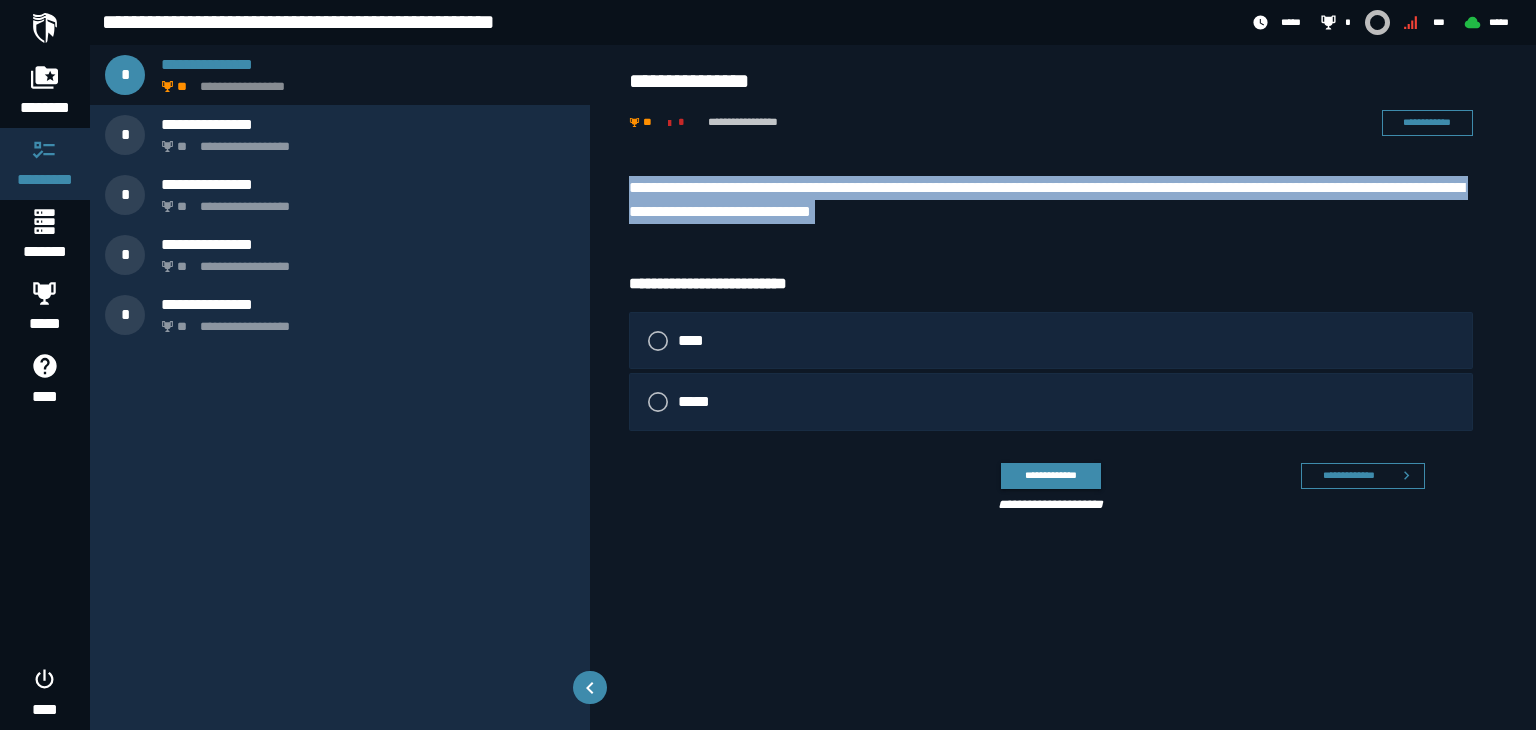 click on "**********" at bounding box center (1051, 200) 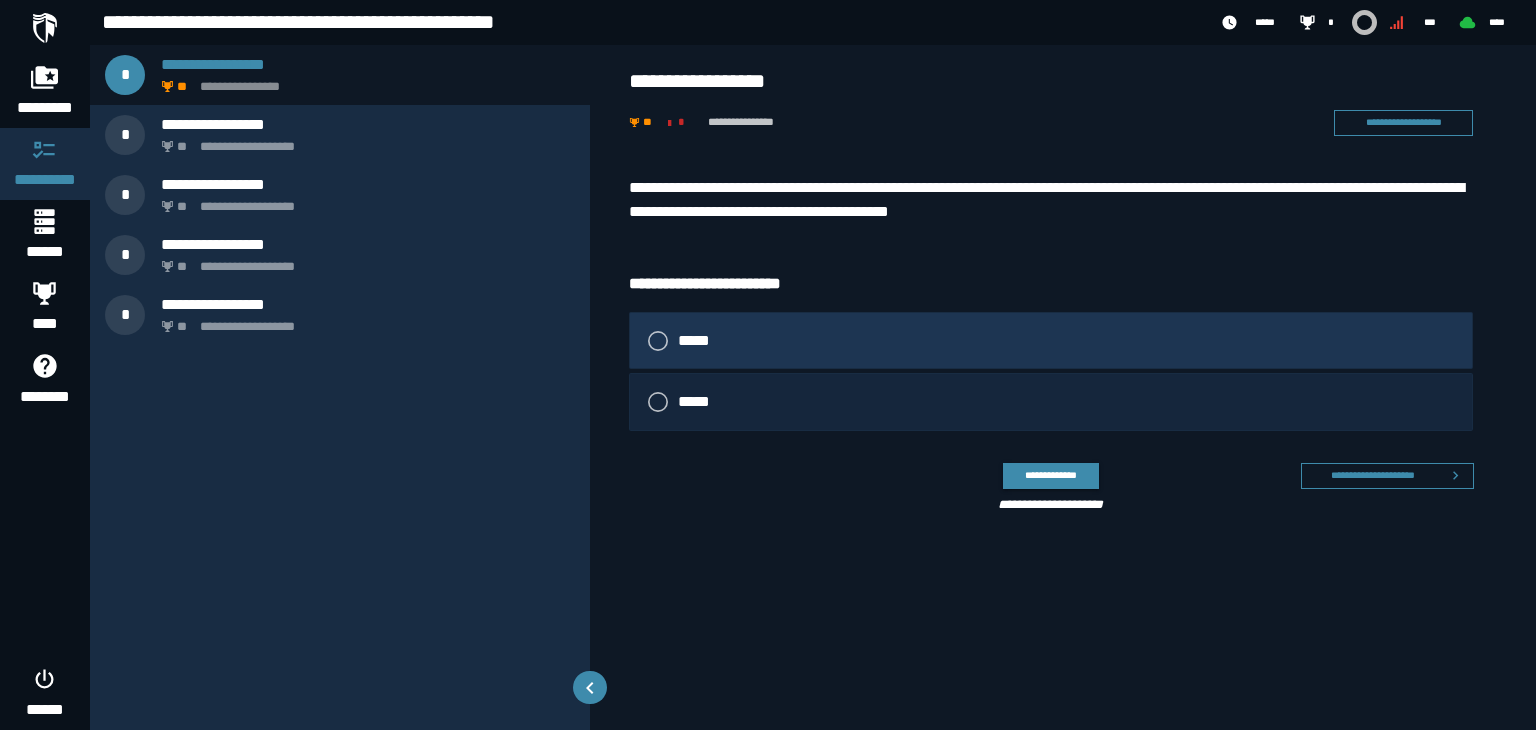 click on "**********" at bounding box center (1046, 199) 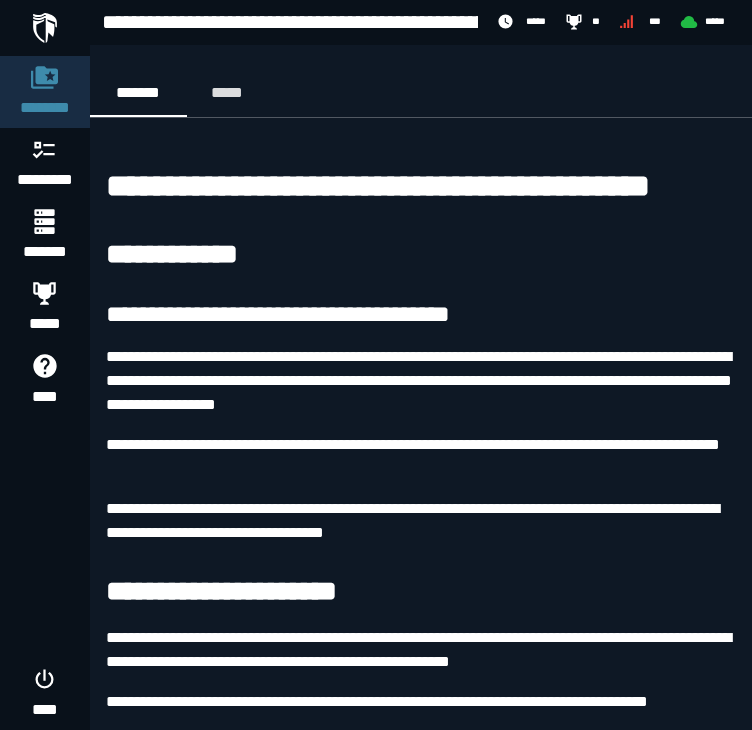 scroll, scrollTop: 4280, scrollLeft: 0, axis: vertical 